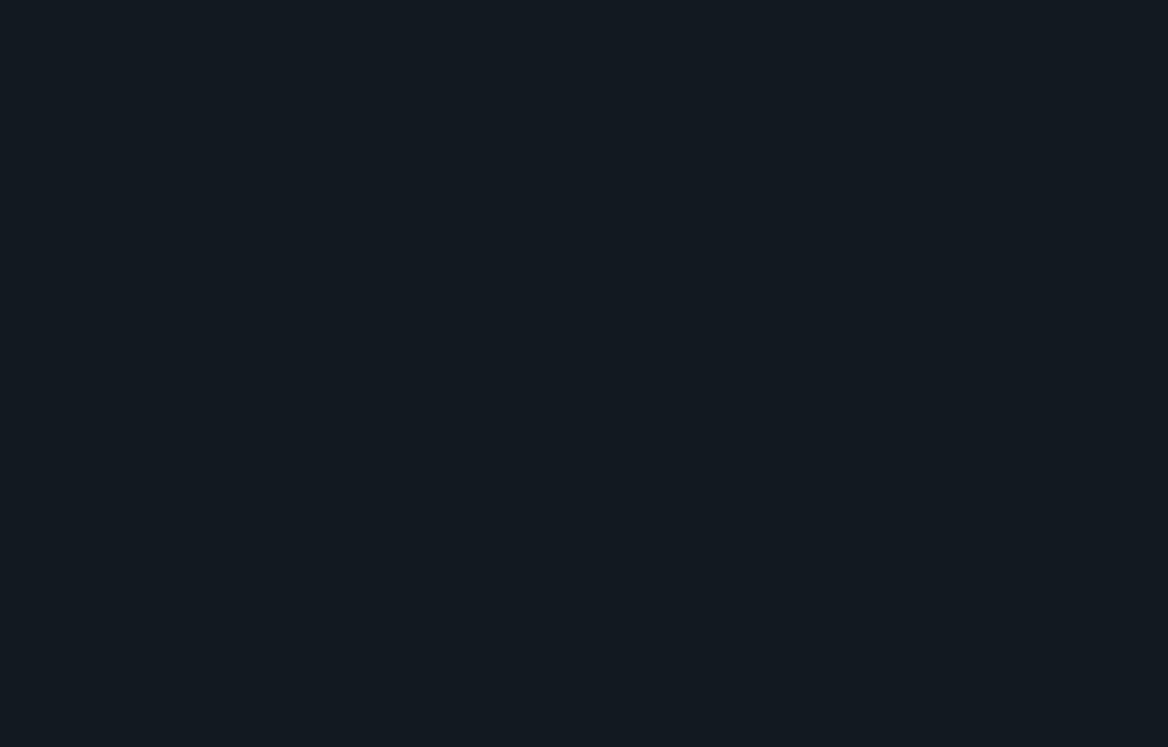 scroll, scrollTop: 0, scrollLeft: 0, axis: both 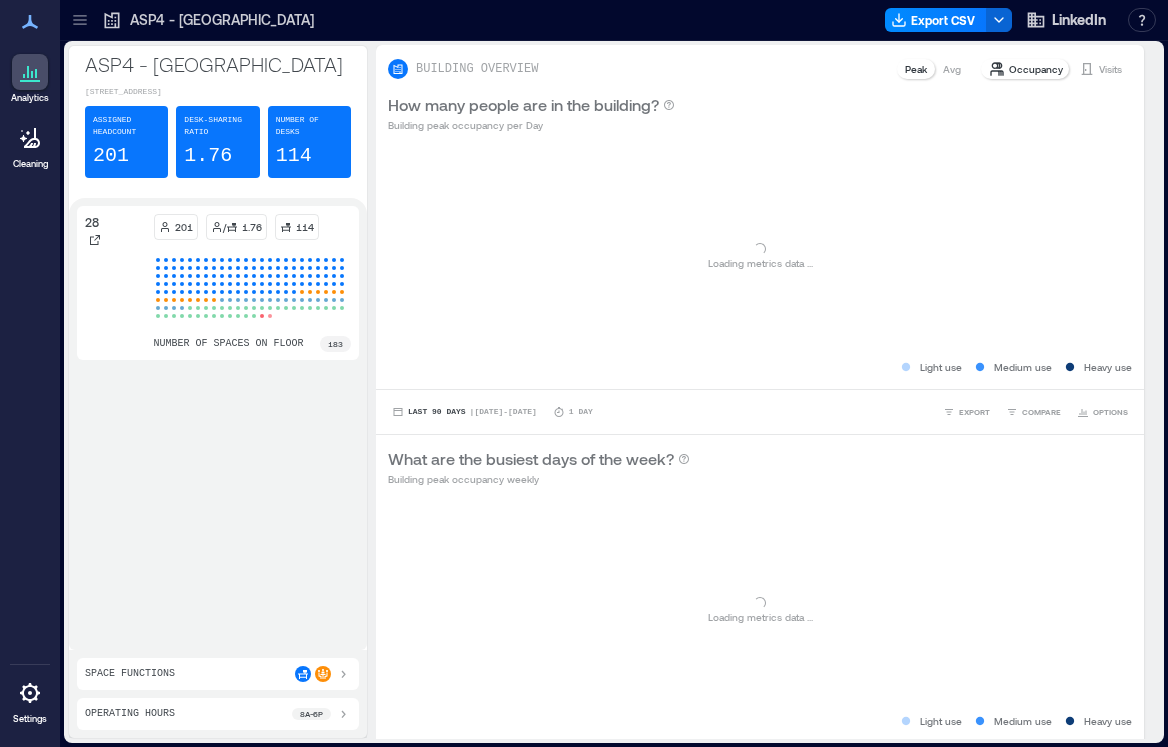 click on "Cleaning" at bounding box center [30, 164] 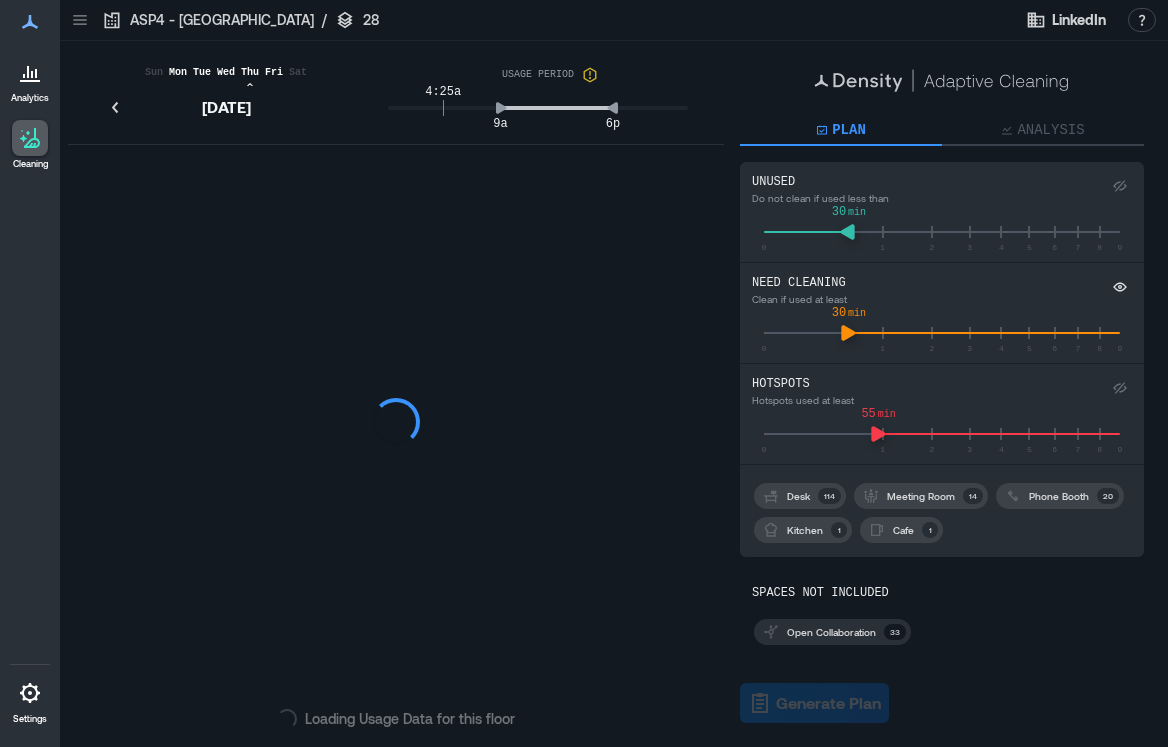 click on "ASP4 - [GEOGRAPHIC_DATA]" at bounding box center [222, 20] 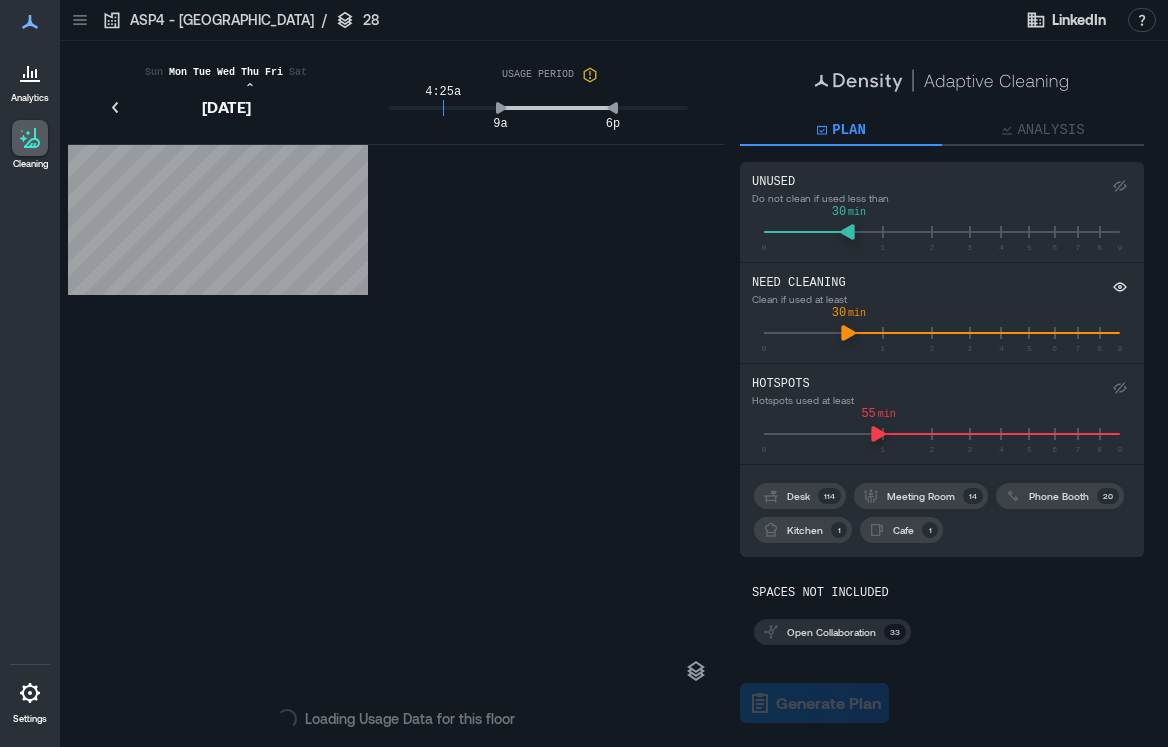click 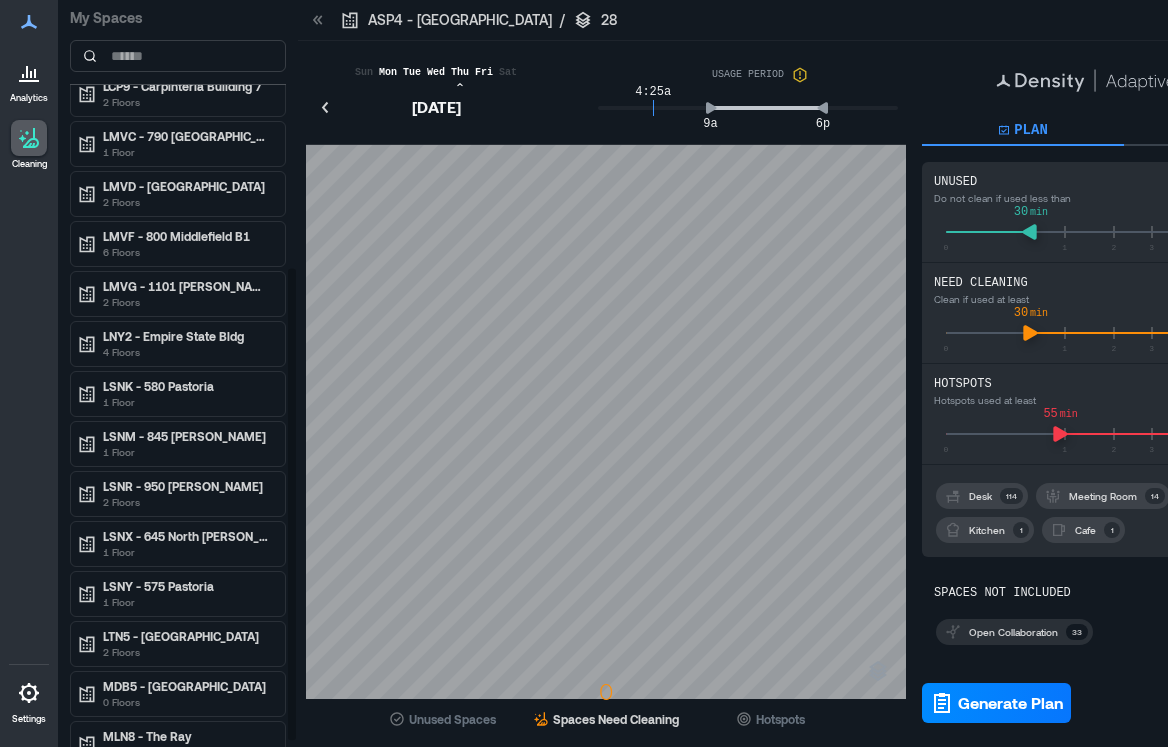 scroll, scrollTop: 436, scrollLeft: 0, axis: vertical 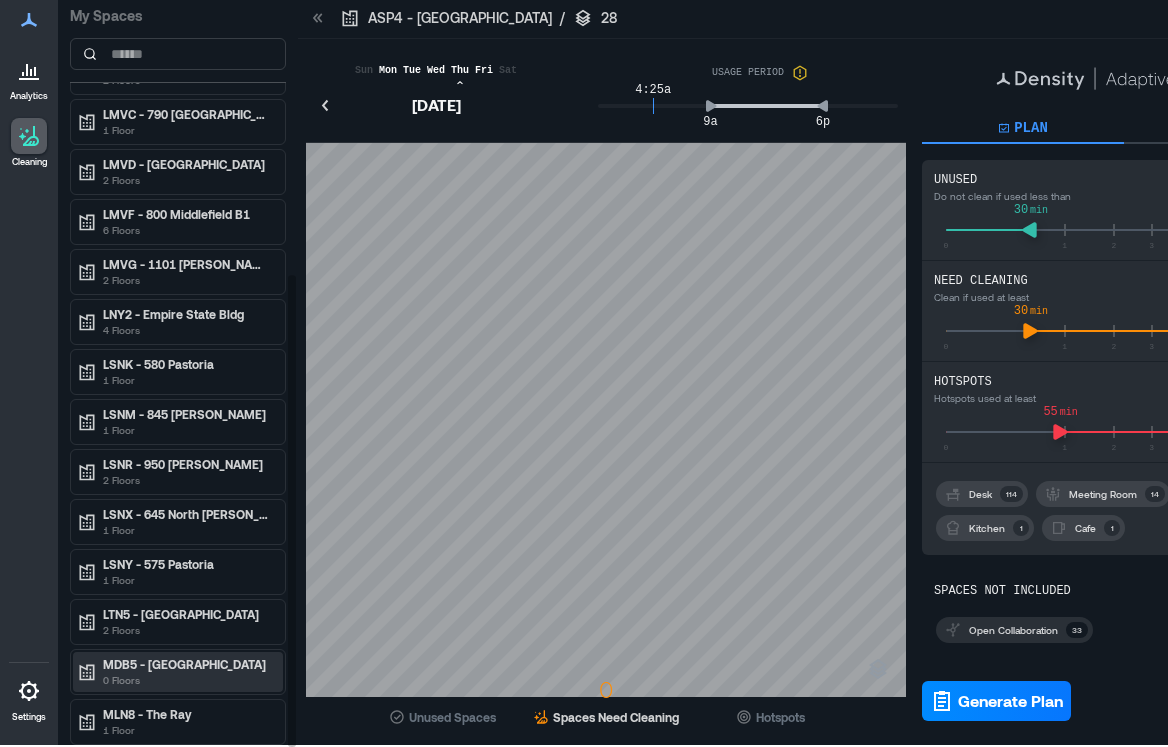 click on "MDB5 - [GEOGRAPHIC_DATA]" at bounding box center [187, 664] 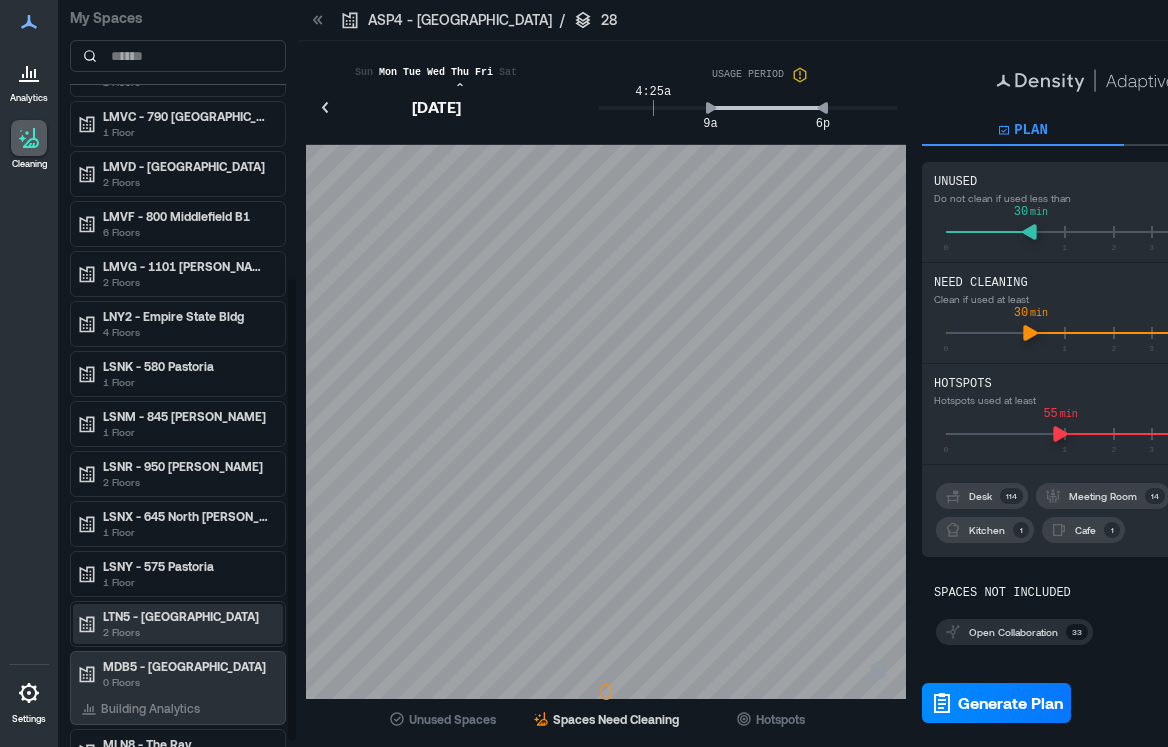 scroll, scrollTop: 0, scrollLeft: 0, axis: both 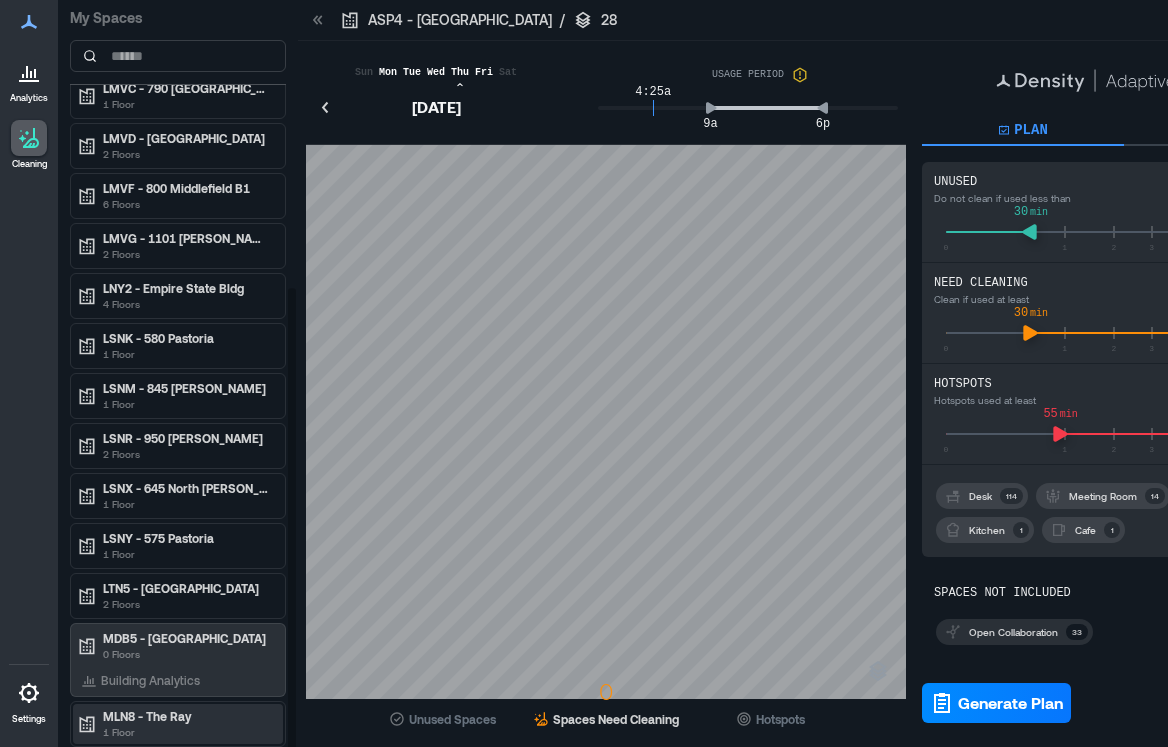 click on "1 Floor" at bounding box center [187, 732] 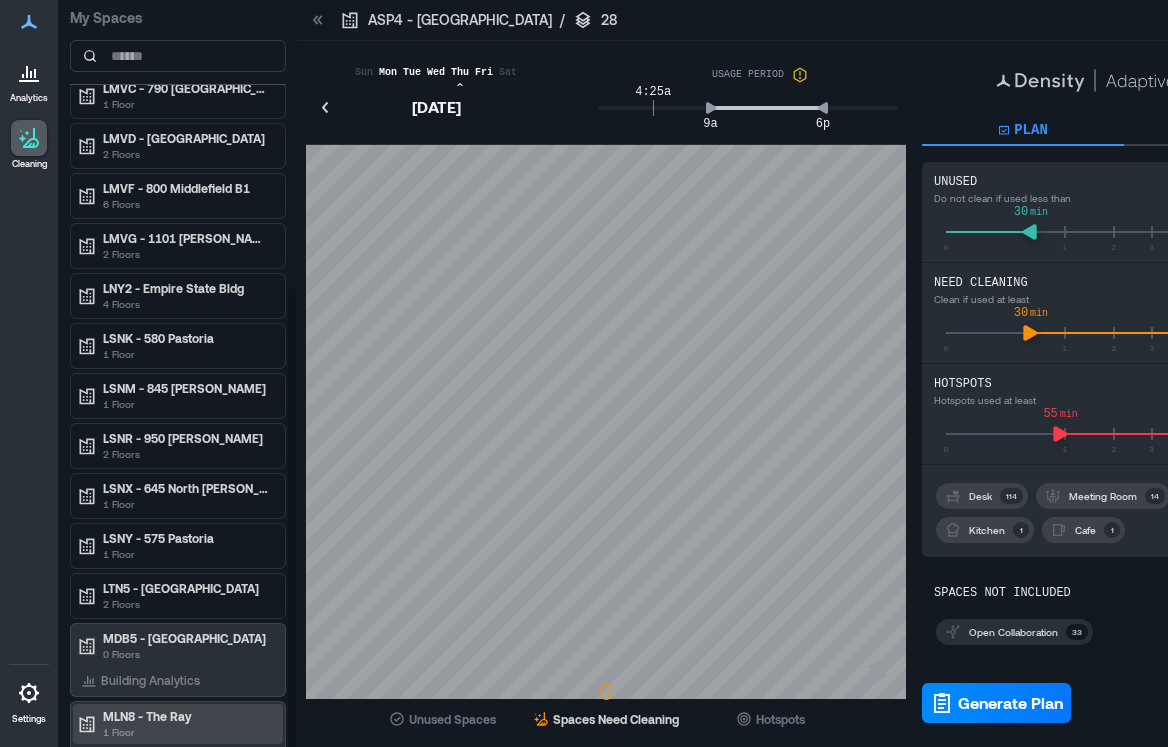 click on "MLN8 - The Ray" at bounding box center [187, 716] 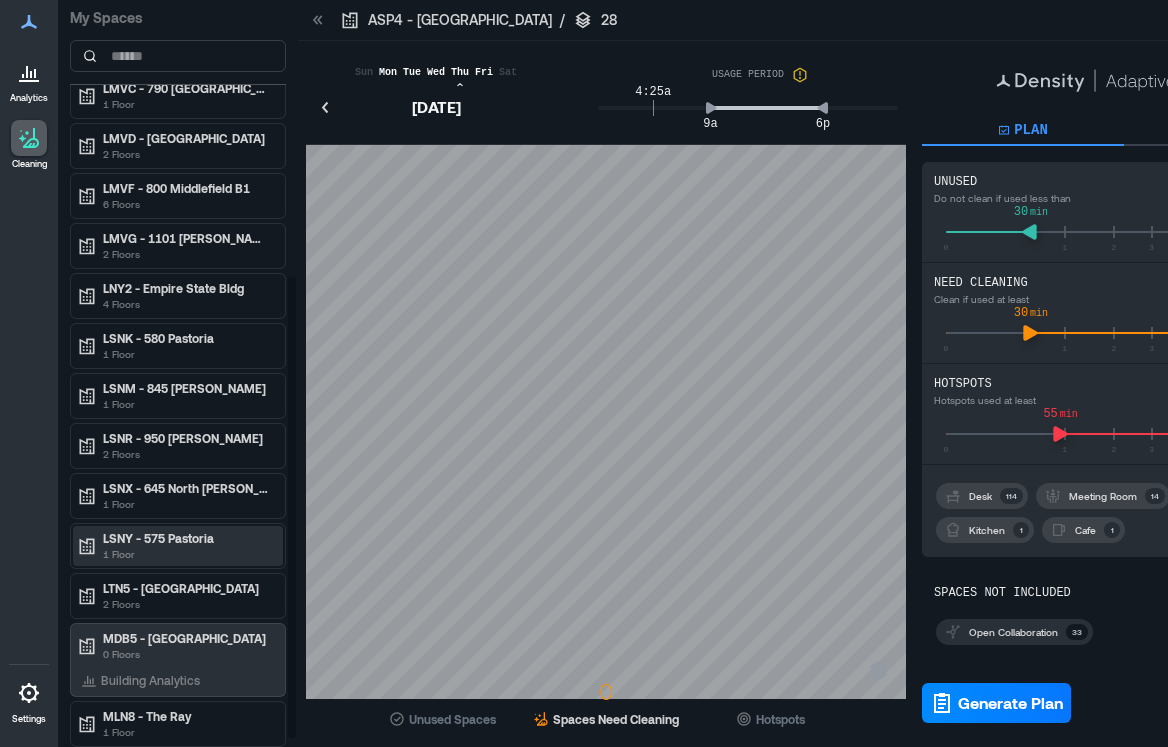 scroll, scrollTop: 0, scrollLeft: 0, axis: both 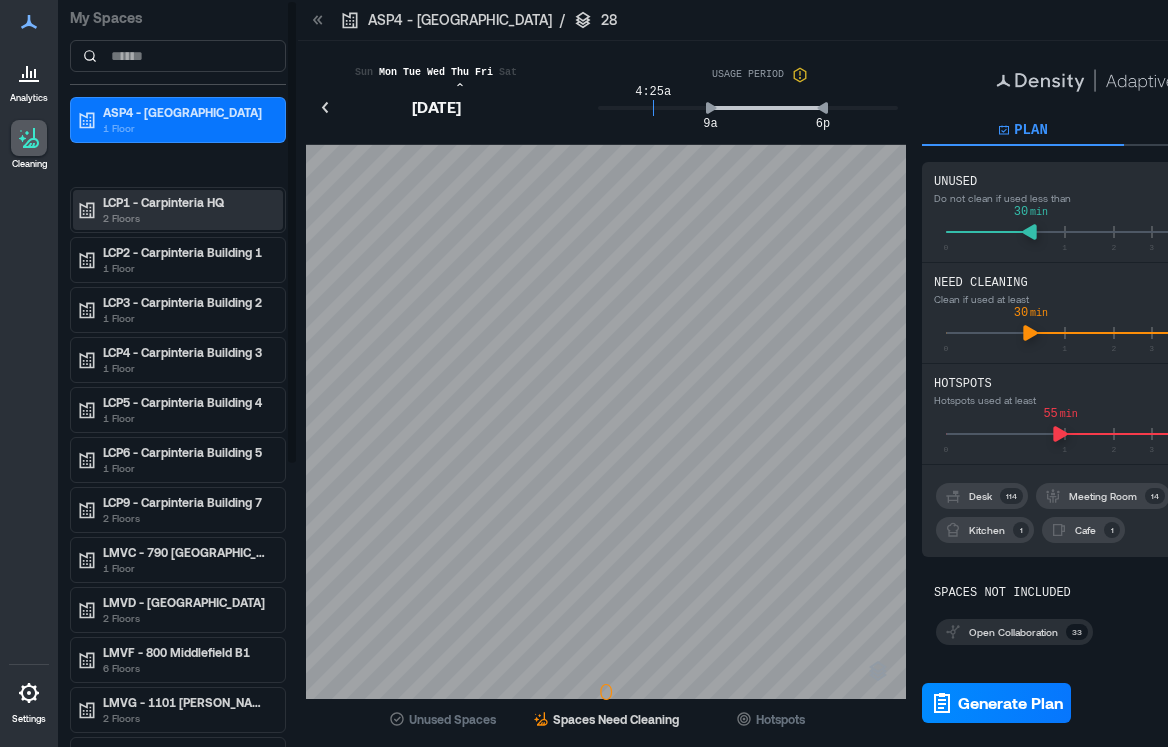 click on "2 Floors" at bounding box center (187, 218) 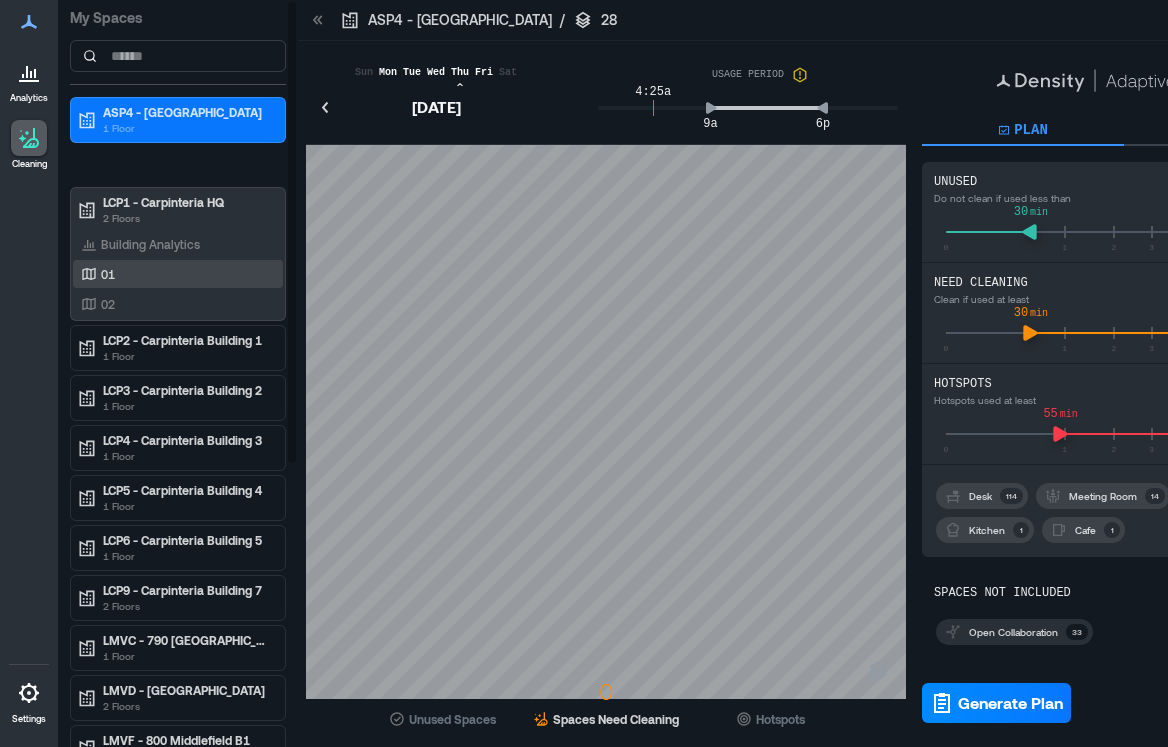 click on "01" at bounding box center (174, 274) 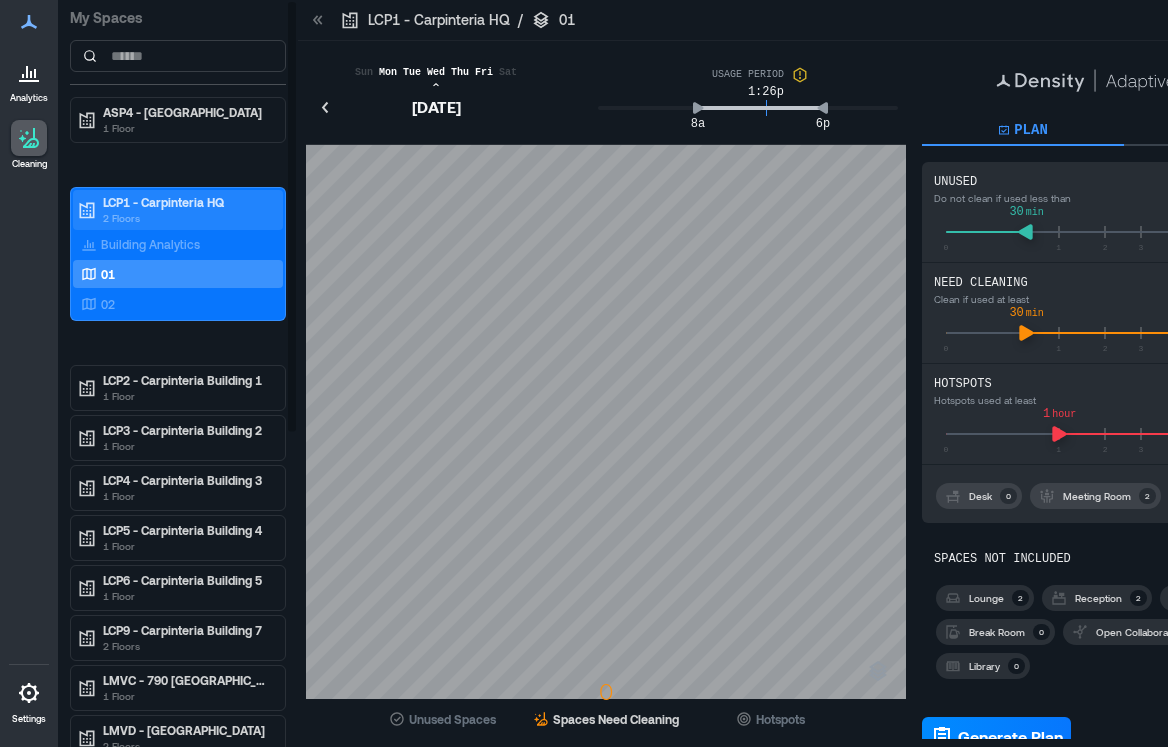 click on "LCP1 - Carpinteria HQ" at bounding box center (187, 202) 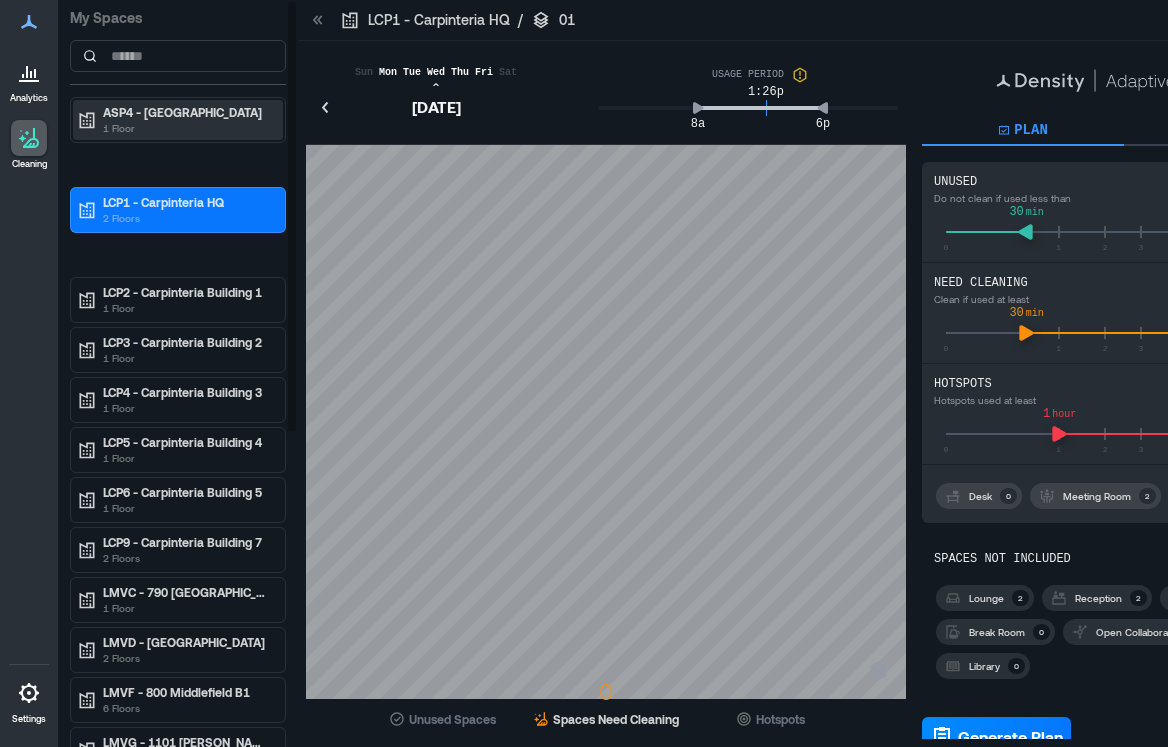 click on "1 Floor" at bounding box center [187, 128] 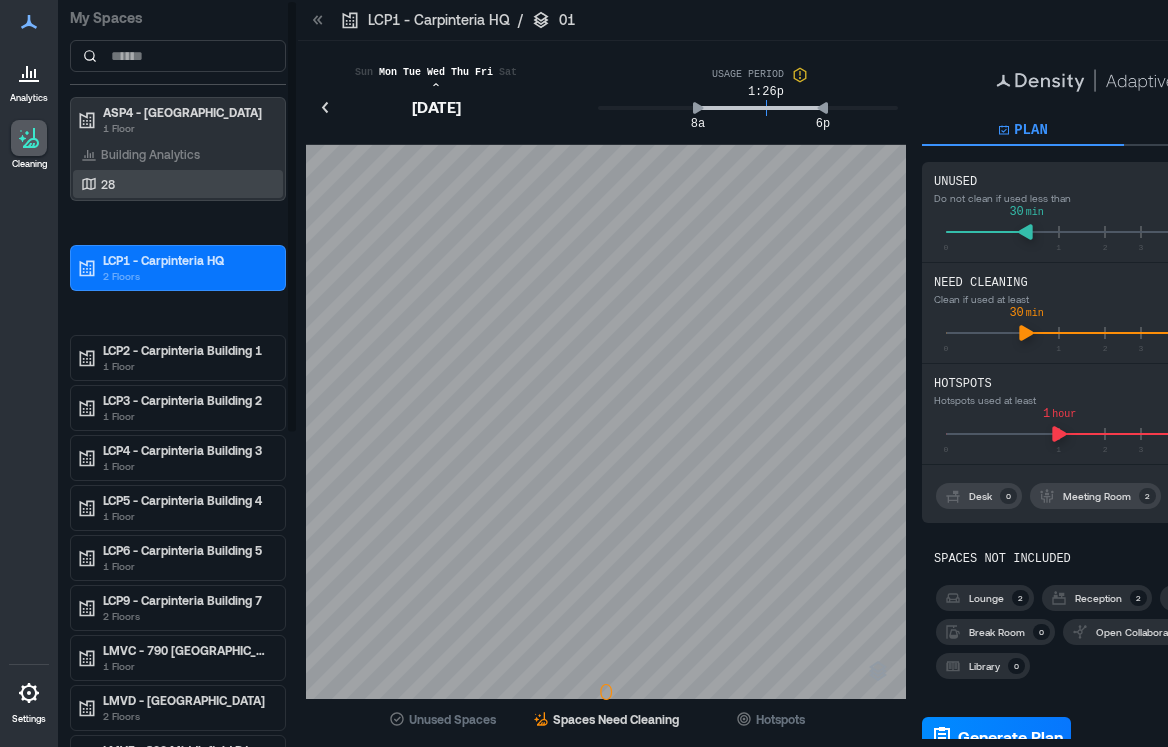 click on "28" at bounding box center [174, 184] 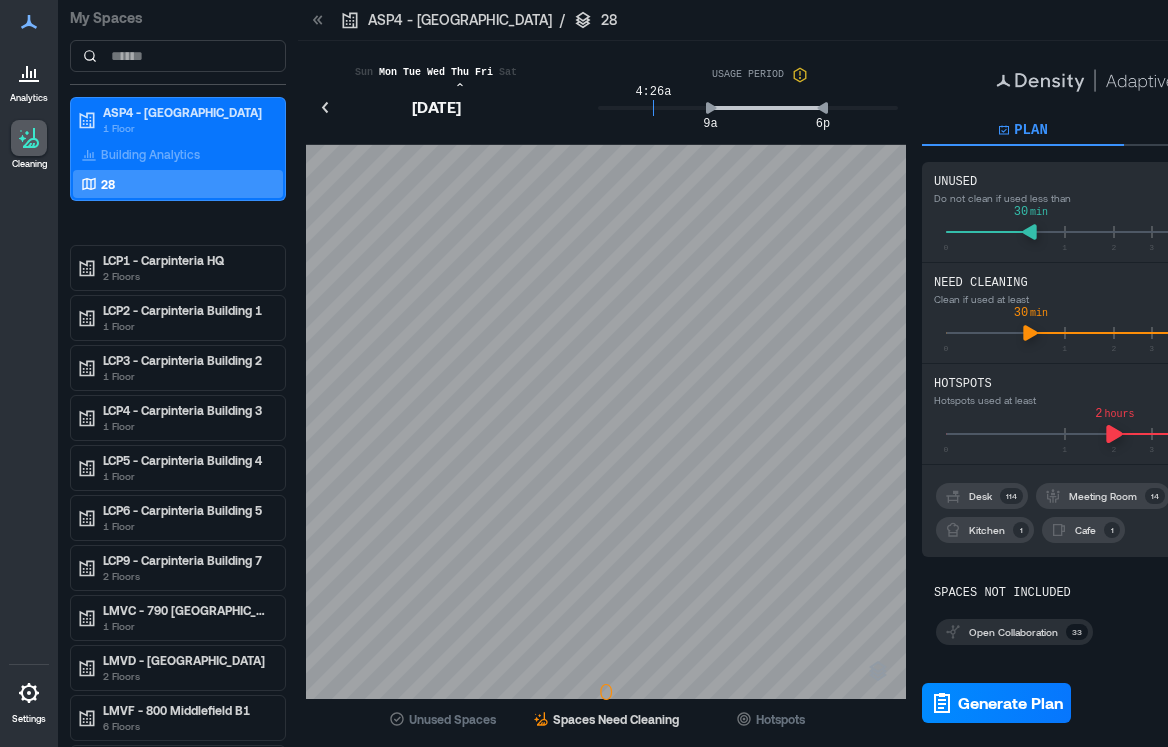 click 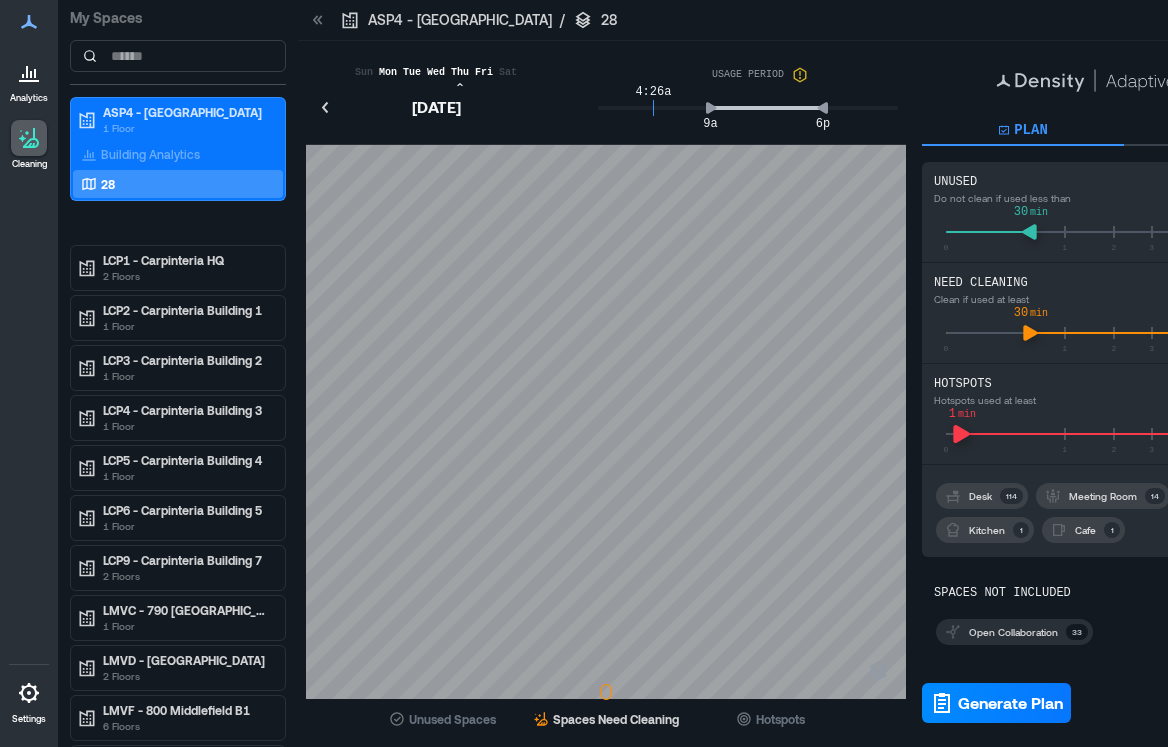 click 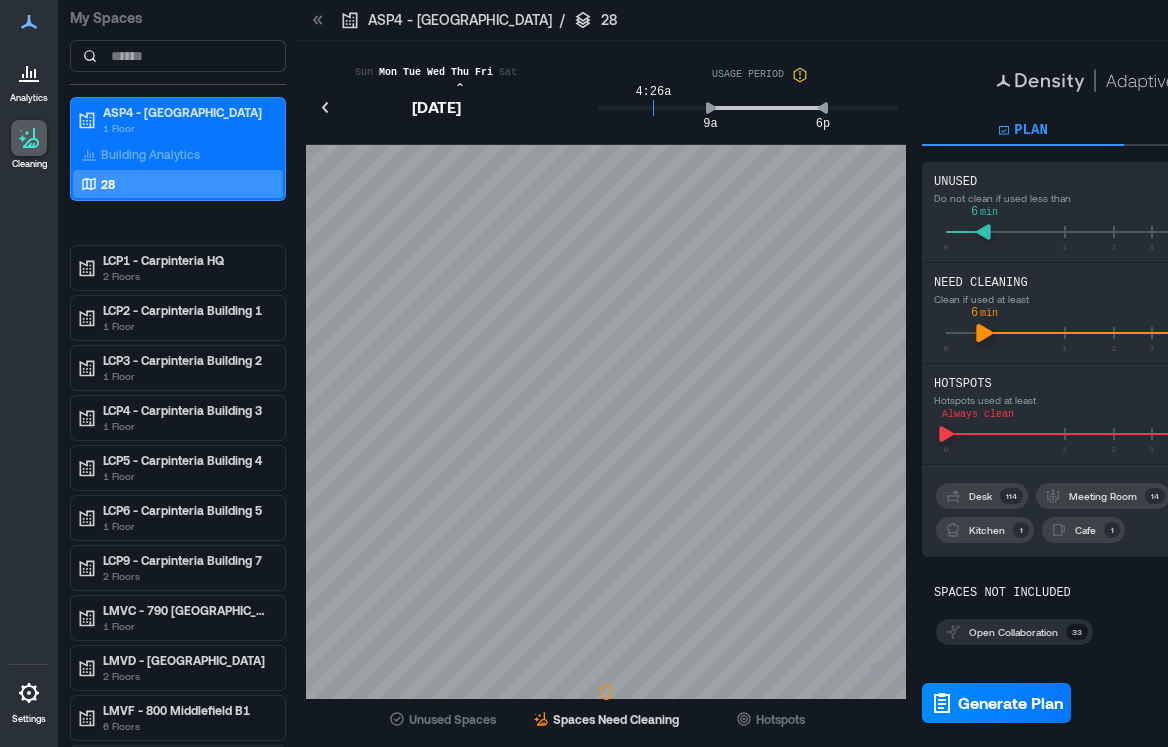 click 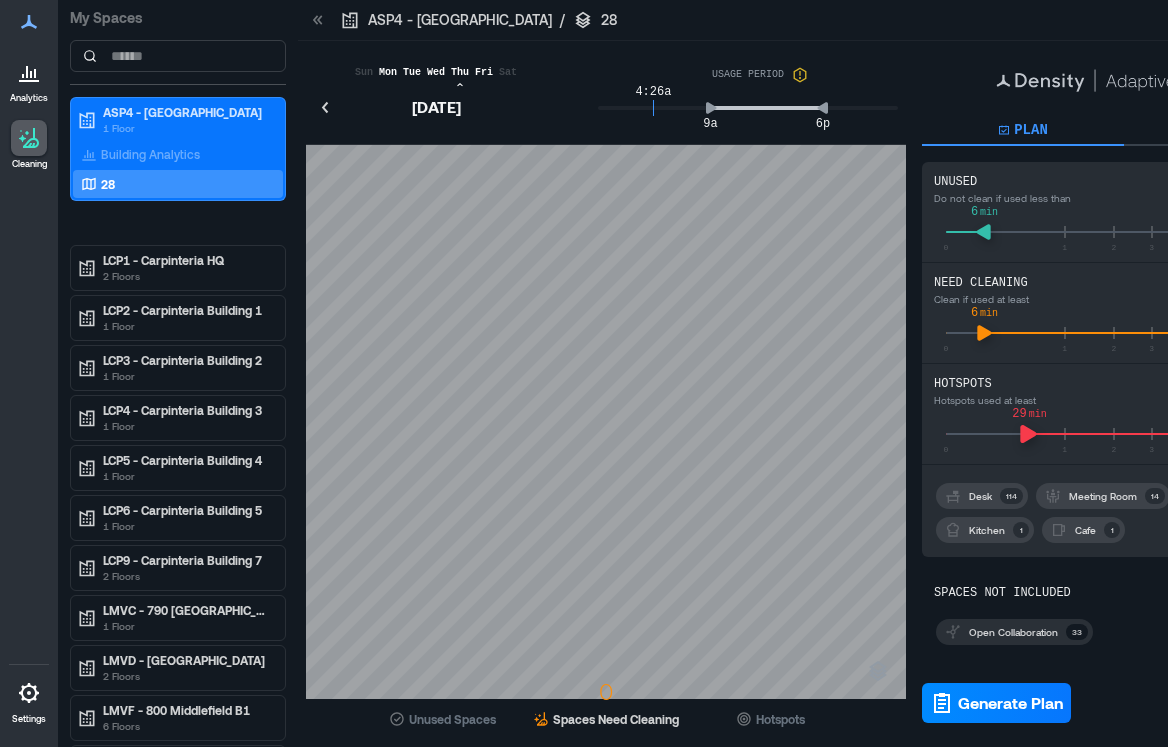 click 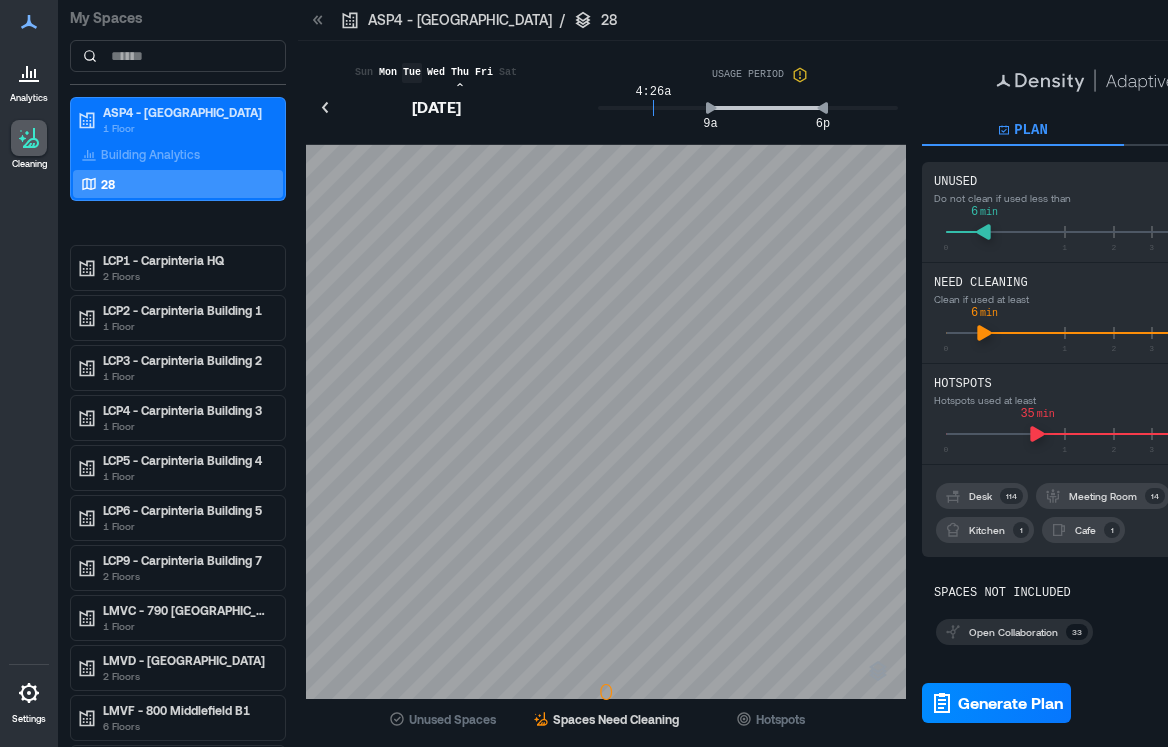 click on "Tue" at bounding box center (412, 73) 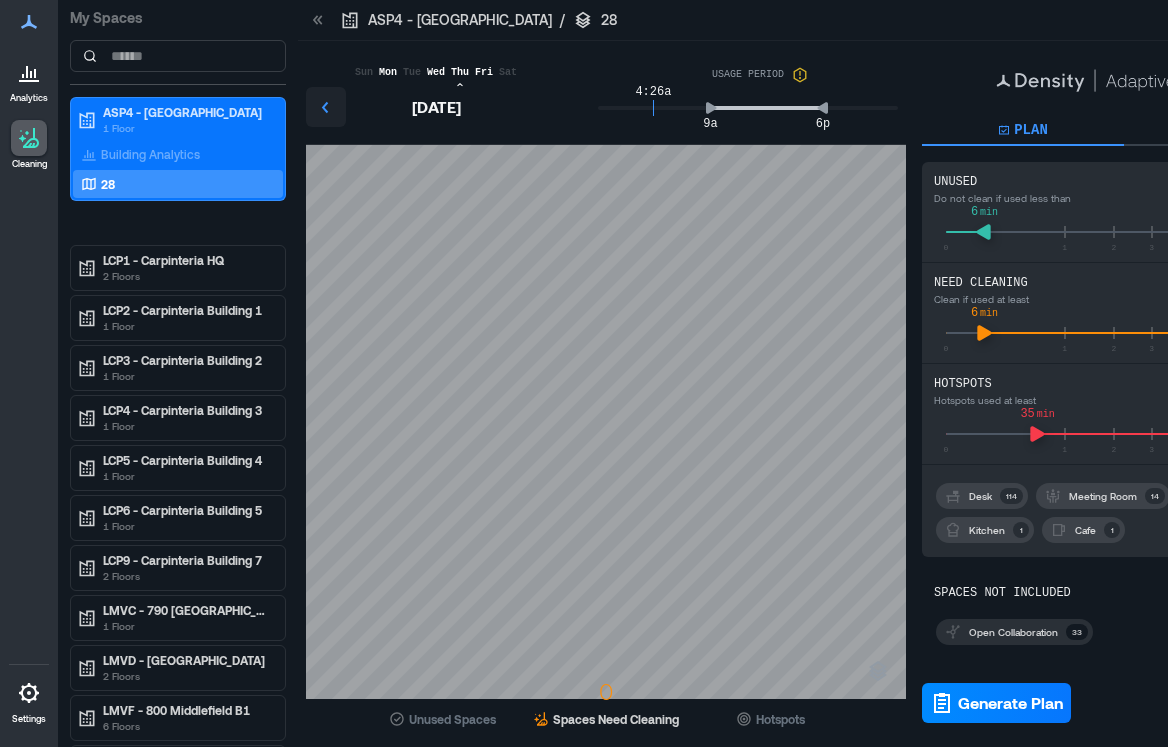 click 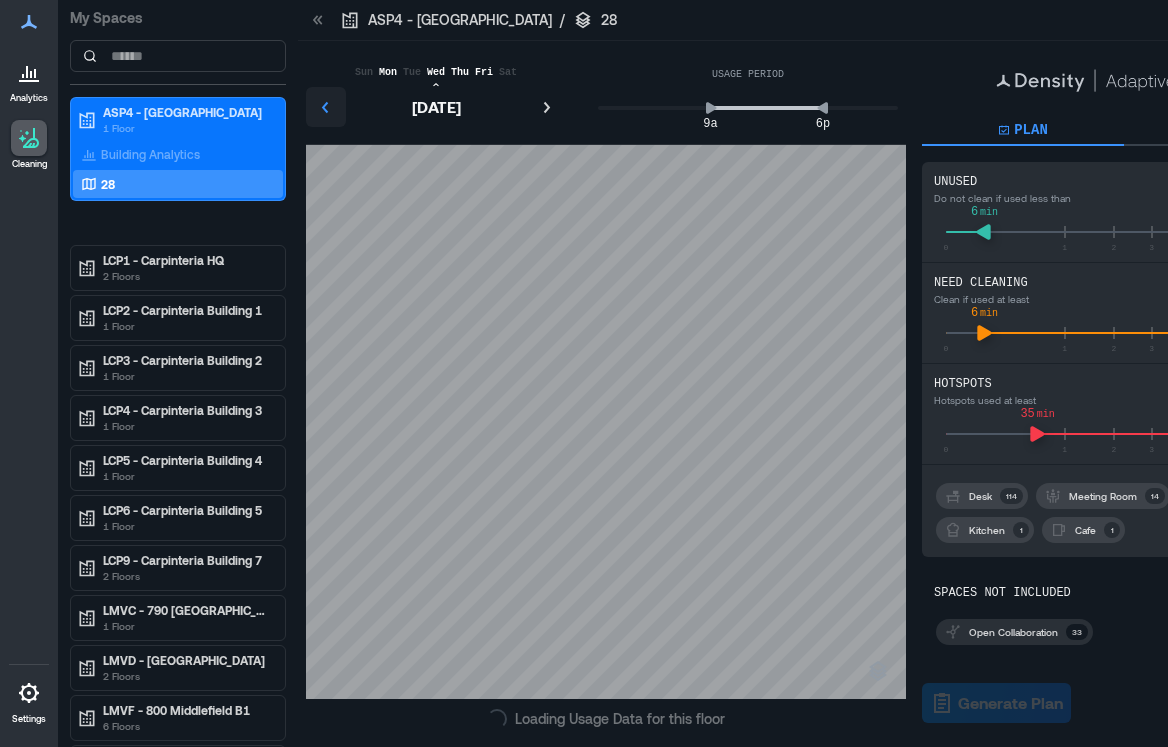 click 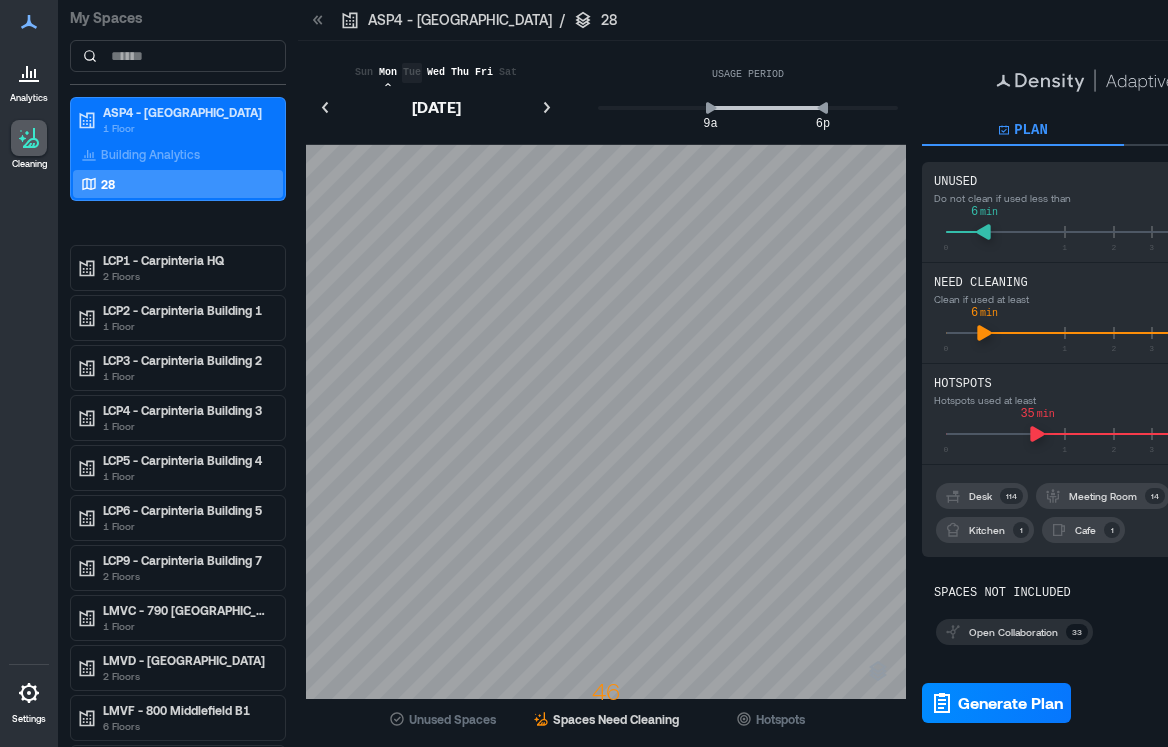 click on "Tue" at bounding box center (412, 73) 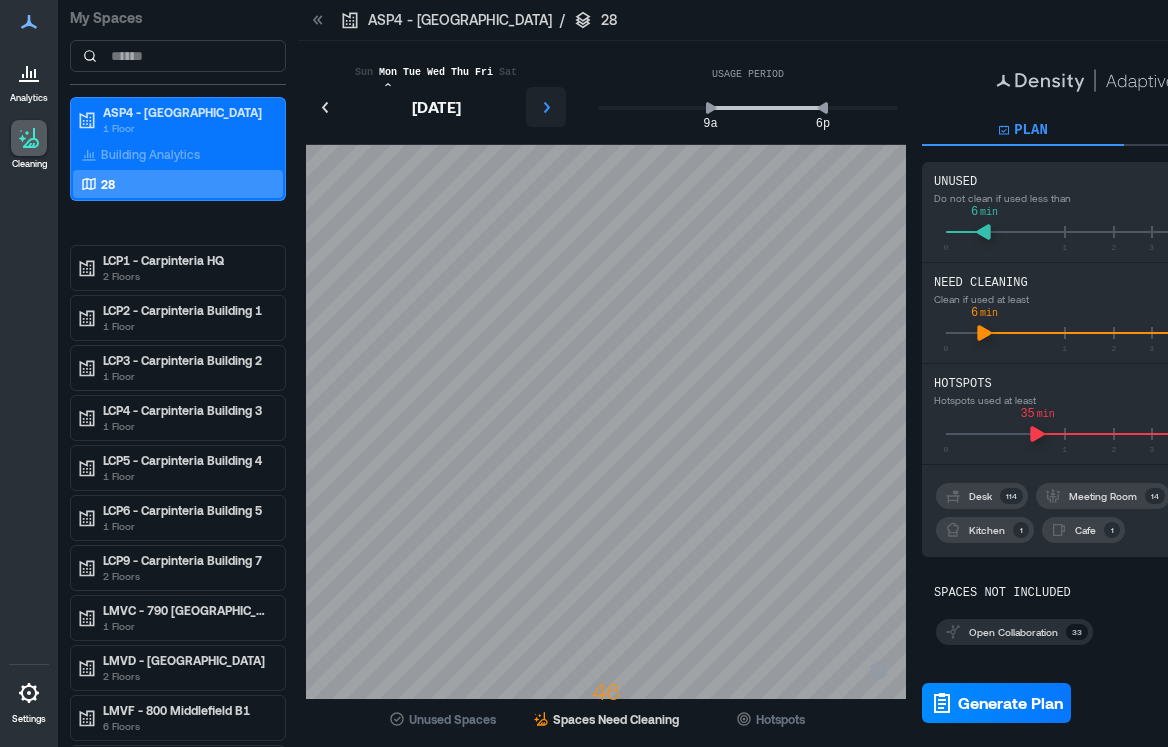click 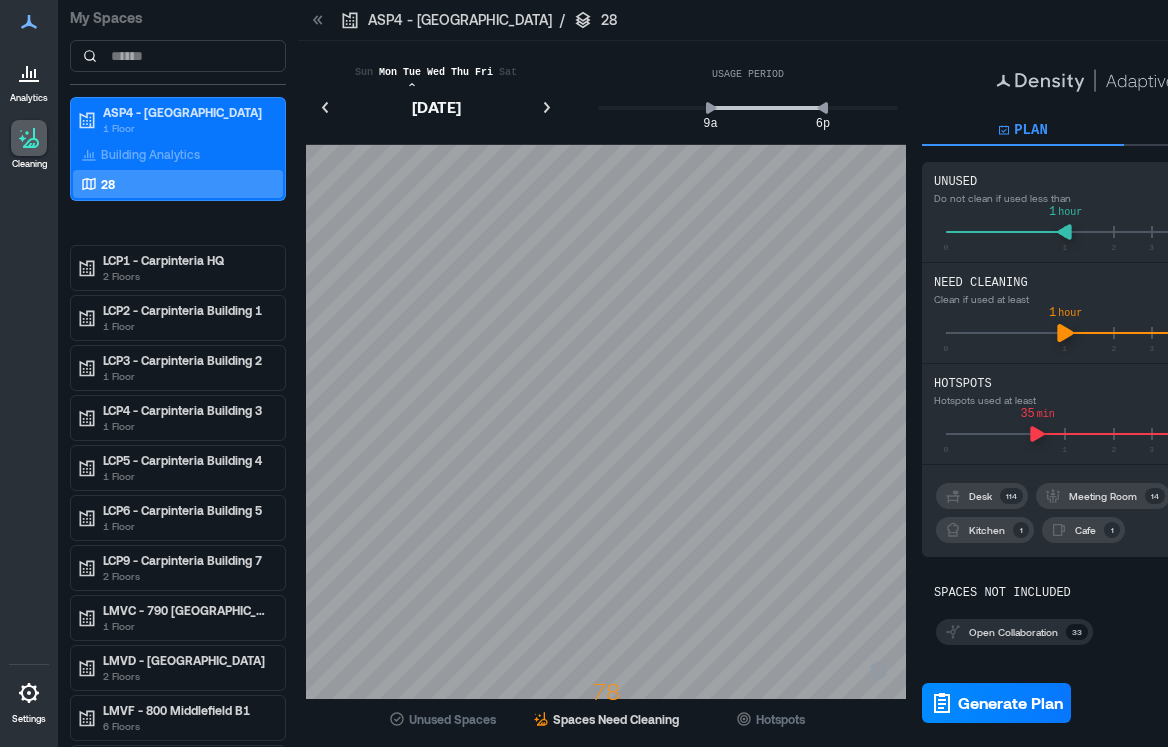 click 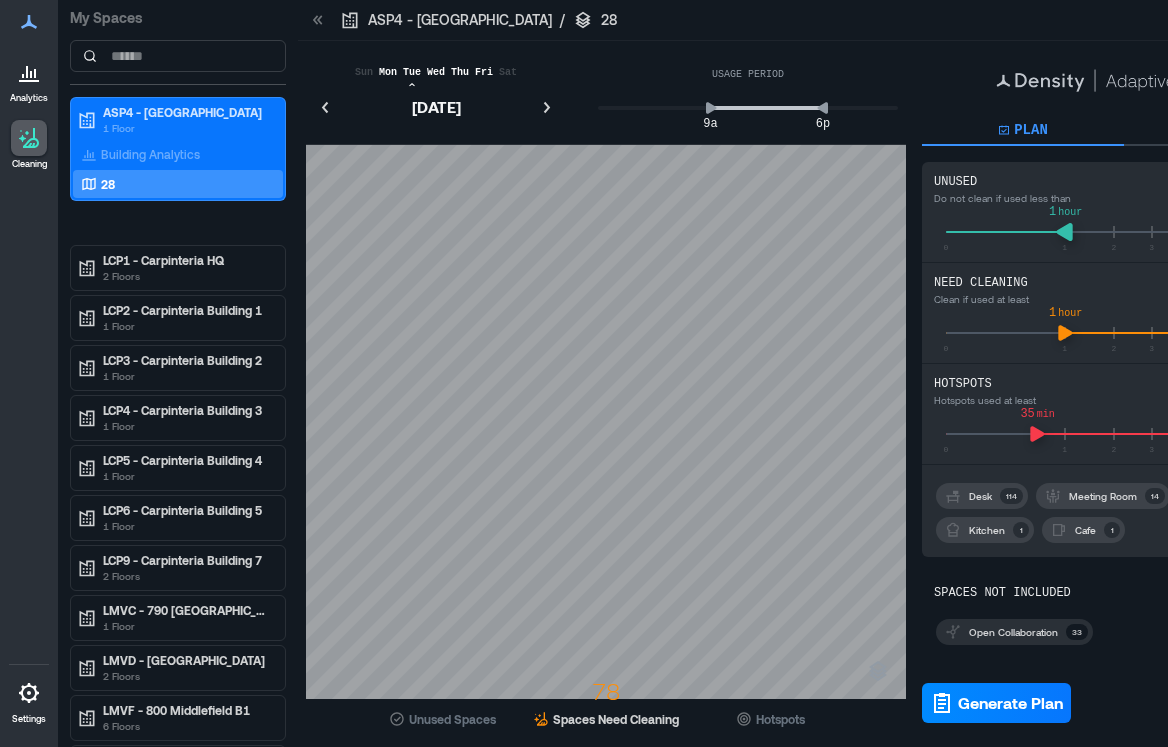 click 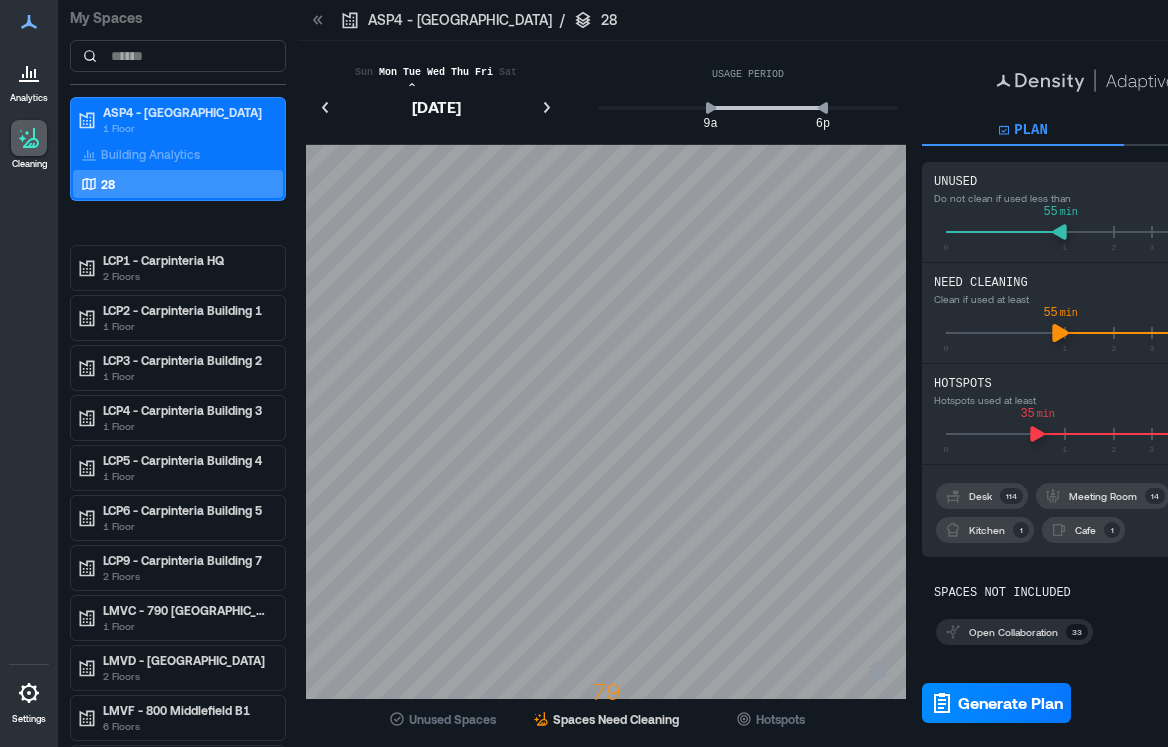 click 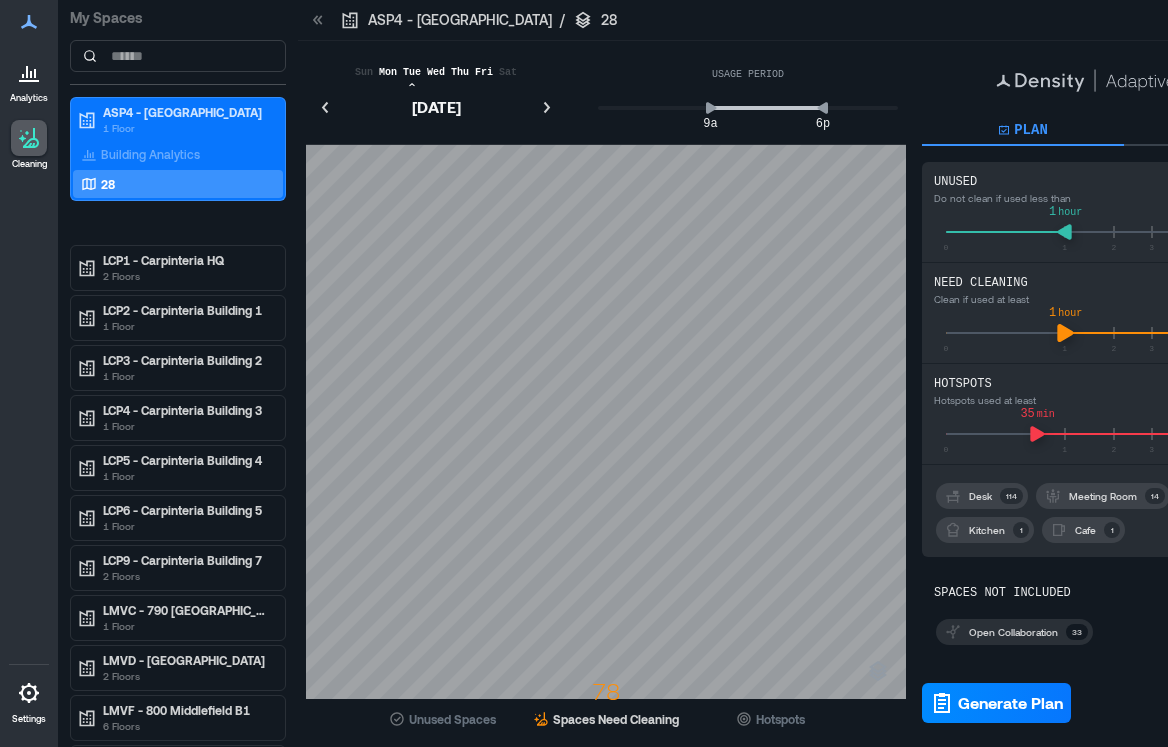 click 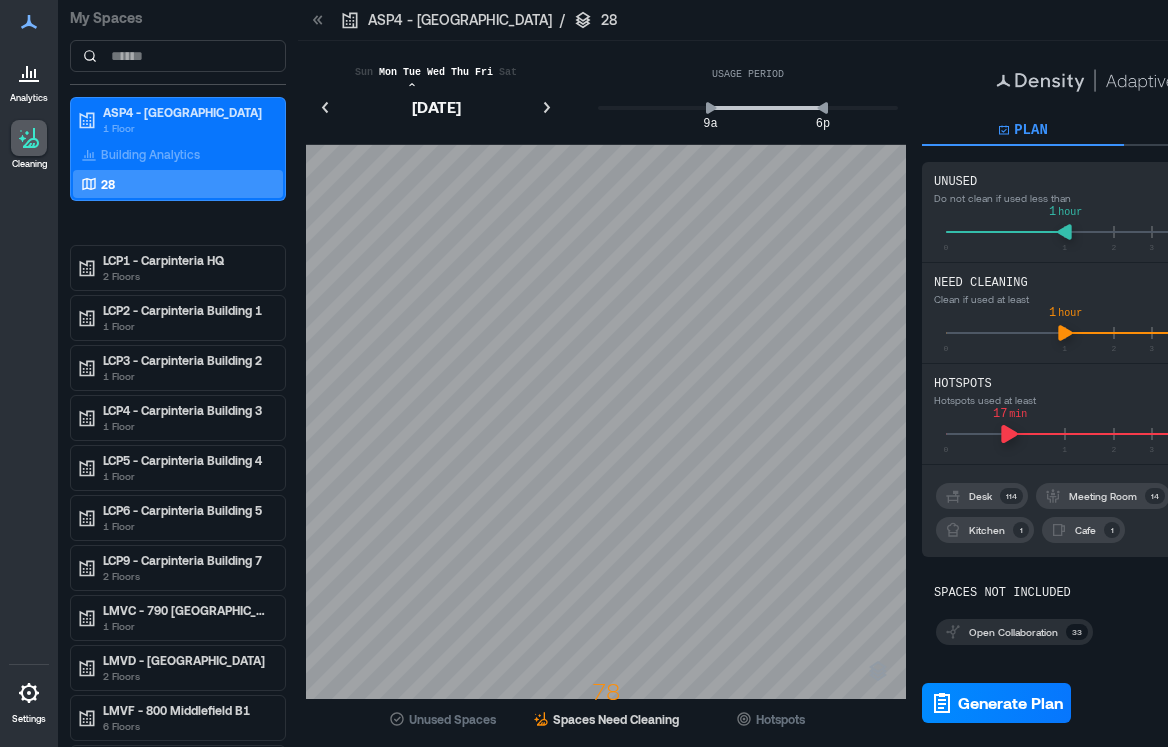 click 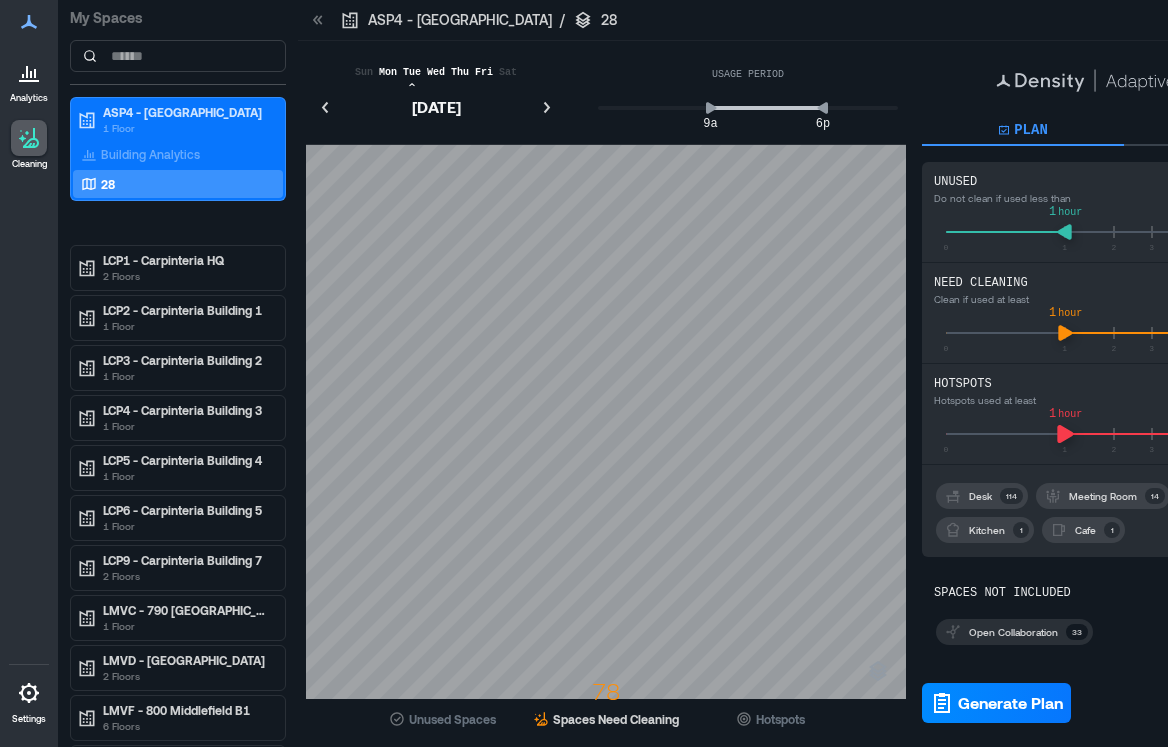 click 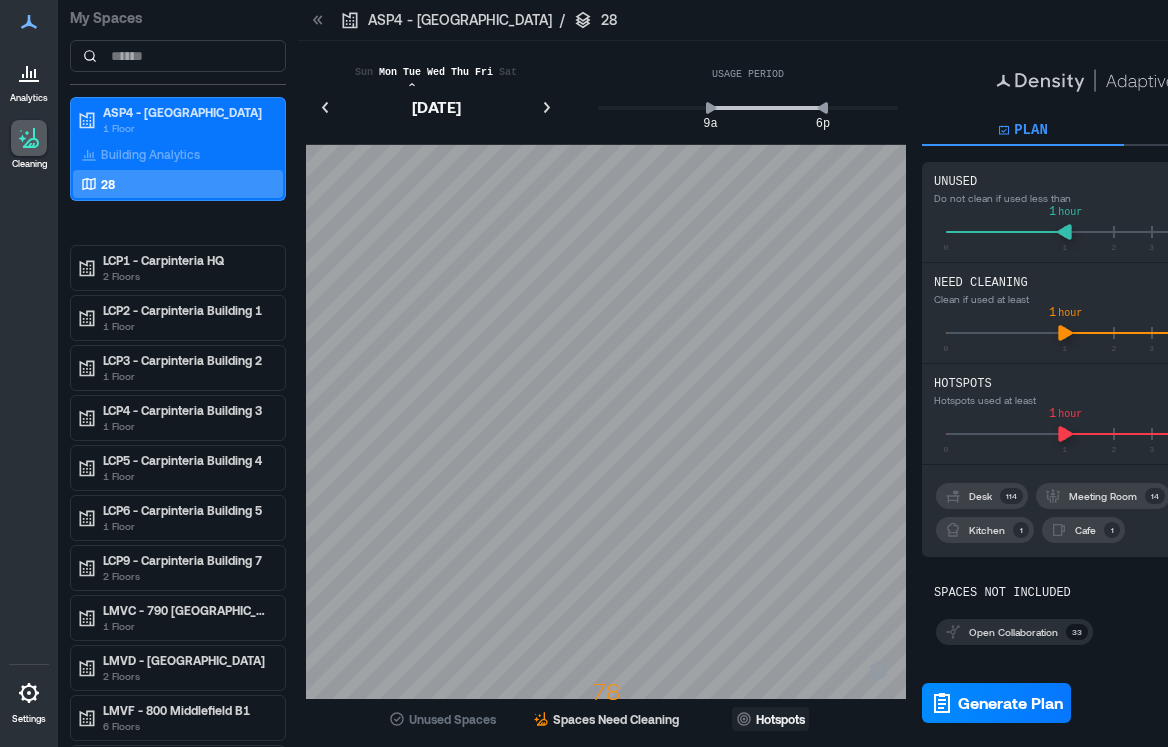 click on "Hotspots" at bounding box center (770, 719) 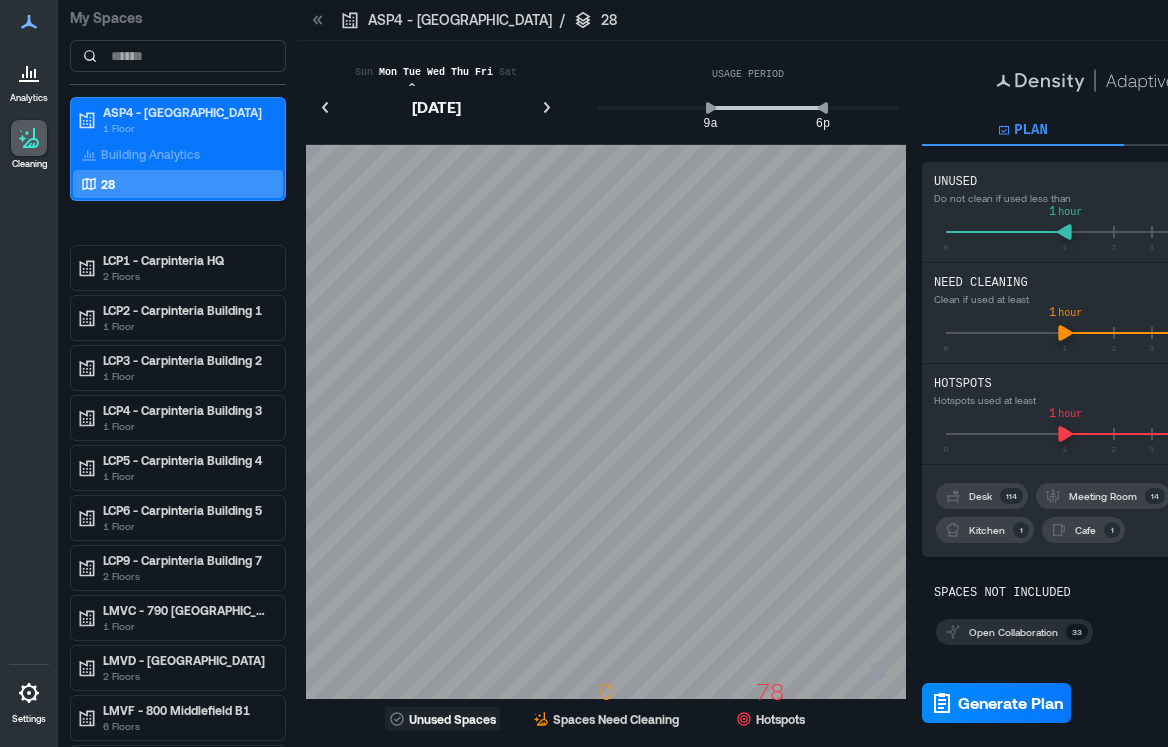click on "Unused Spaces" at bounding box center (452, 719) 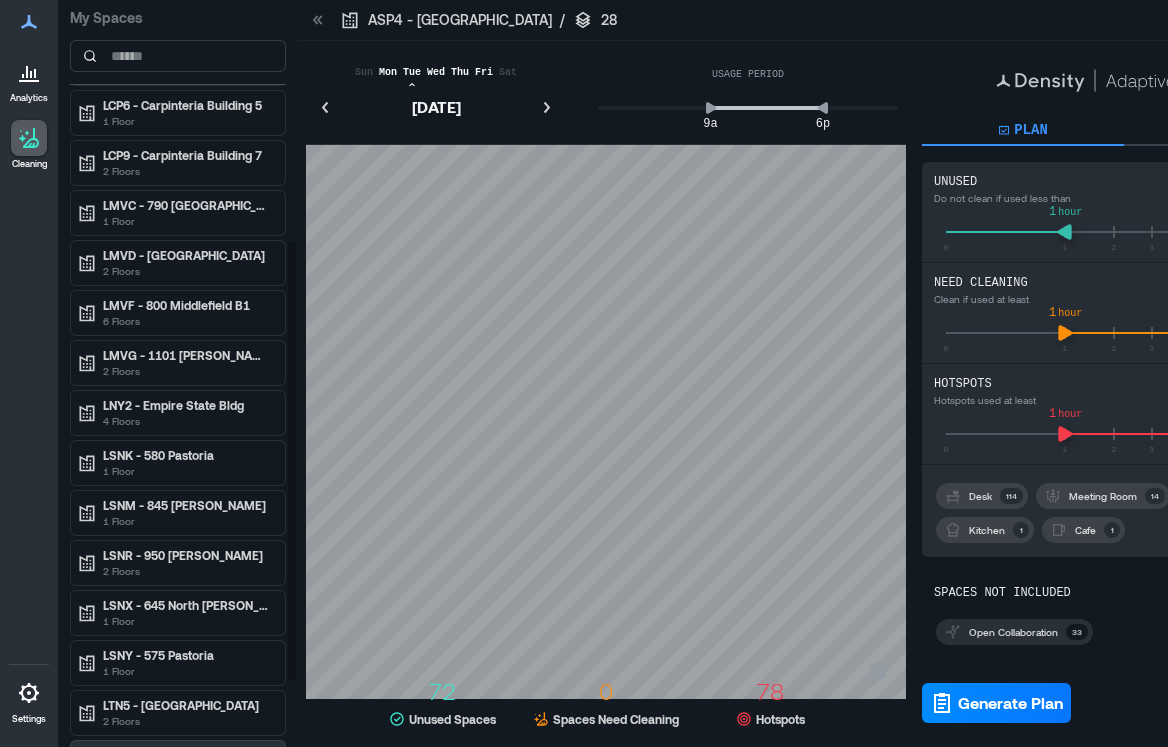 scroll, scrollTop: 406, scrollLeft: 0, axis: vertical 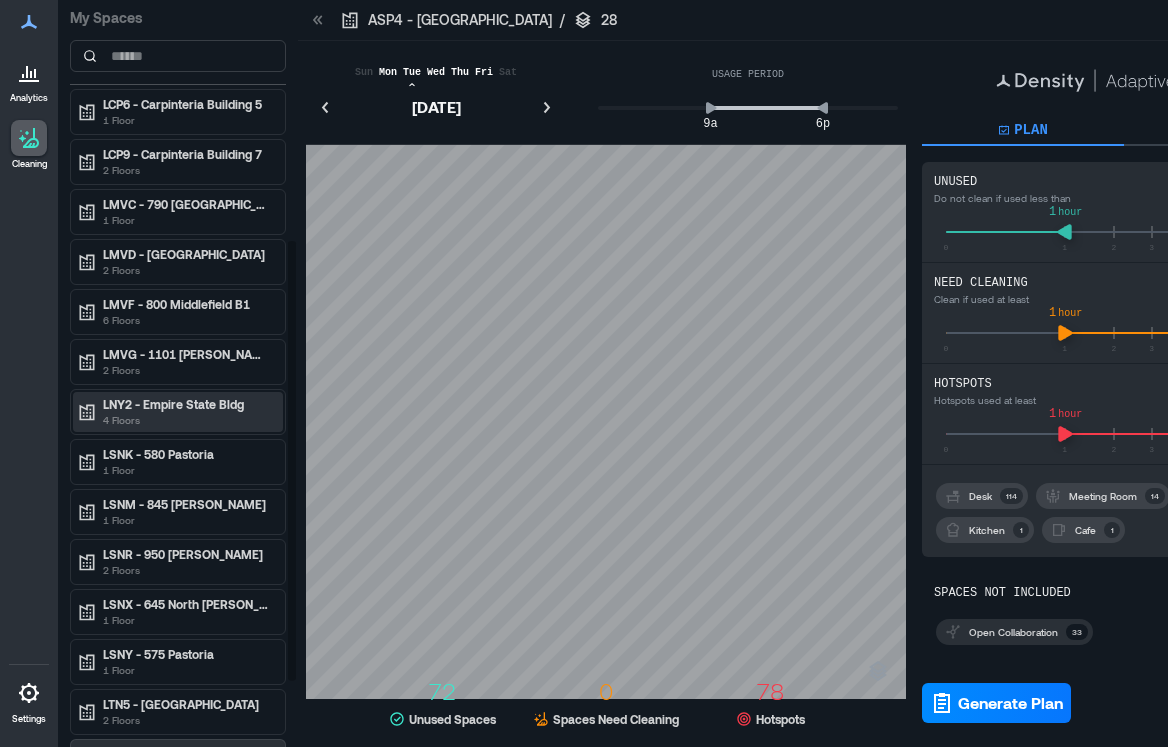 click on "LNY2 - Empire State Bldg" at bounding box center [187, 404] 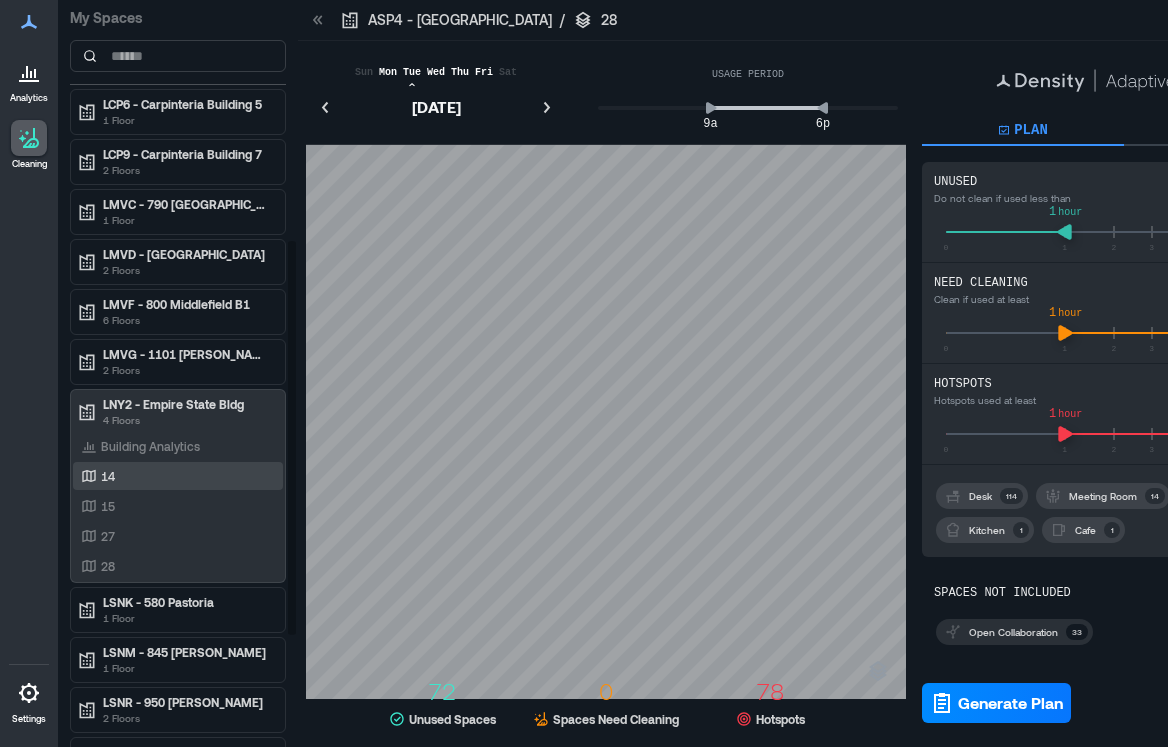 click on "14" at bounding box center [174, 476] 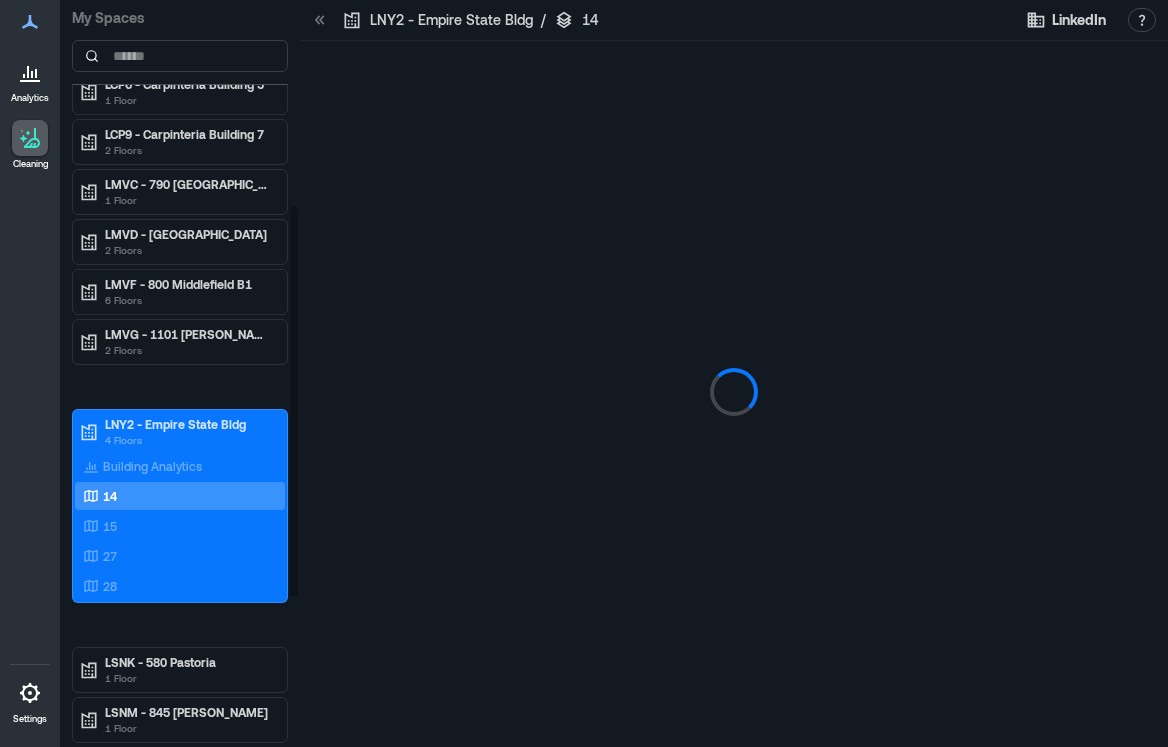 scroll, scrollTop: 366, scrollLeft: 0, axis: vertical 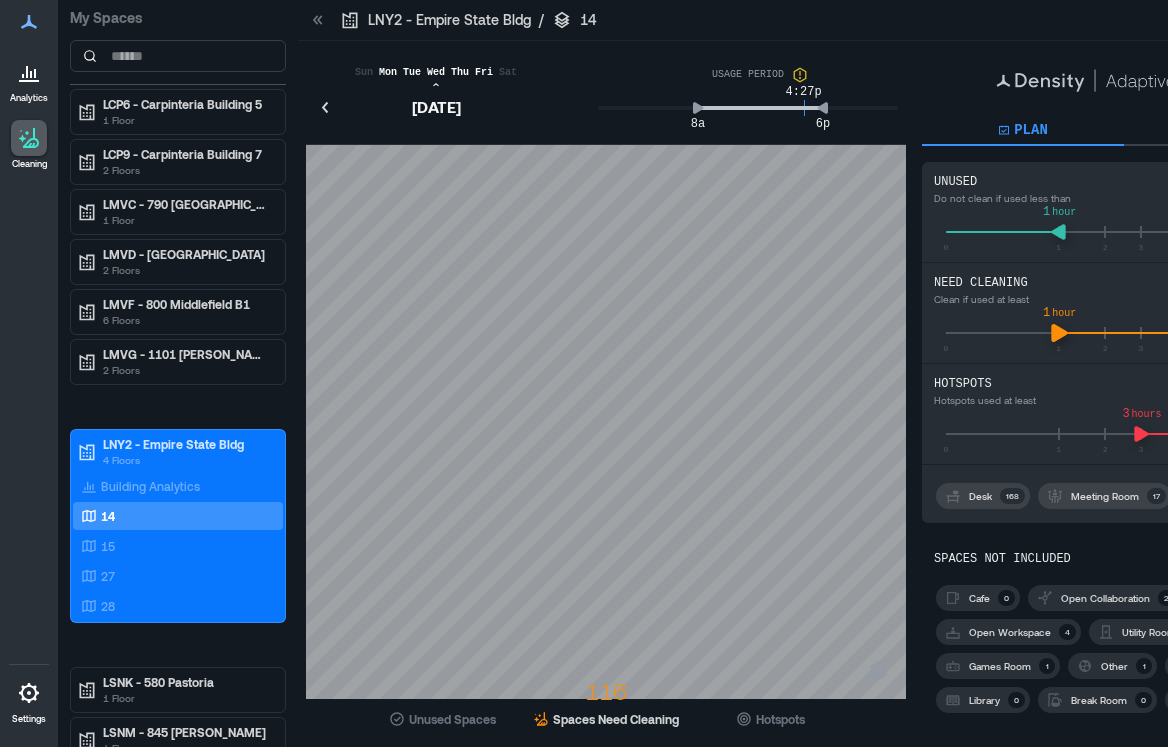 click on "0 1 2 3 4 5 6 7 8 9 10 1 hour" at bounding box center (1124, 329) 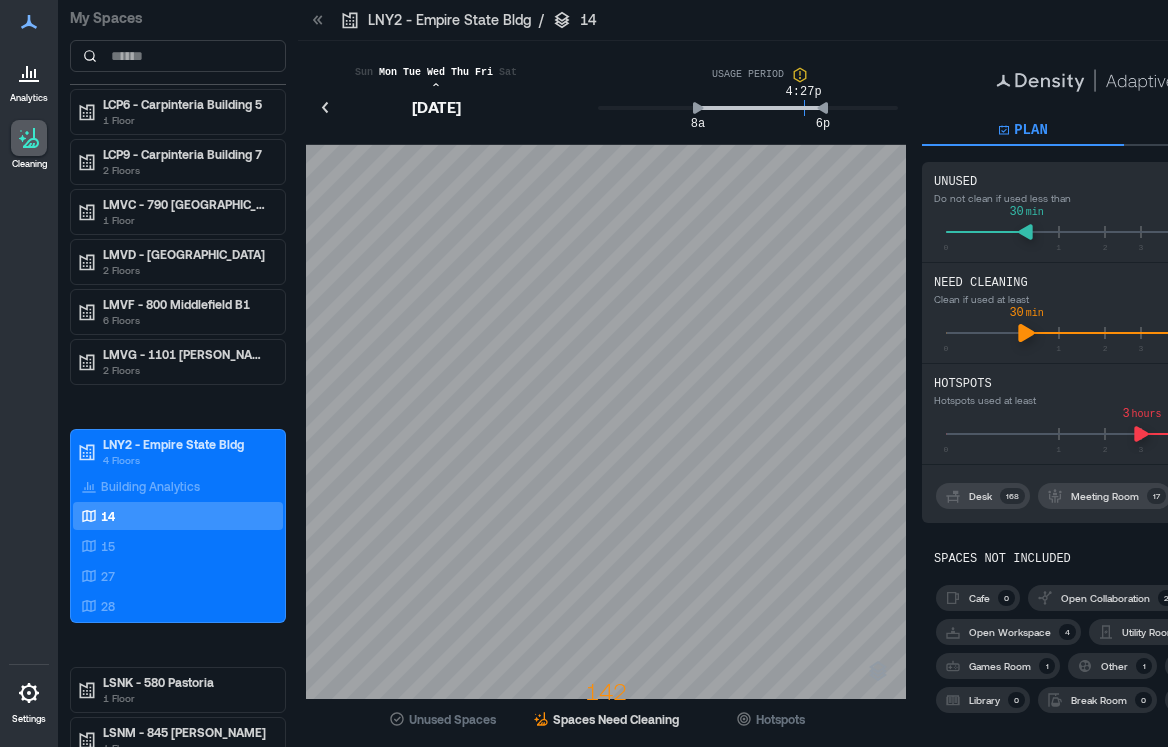 click 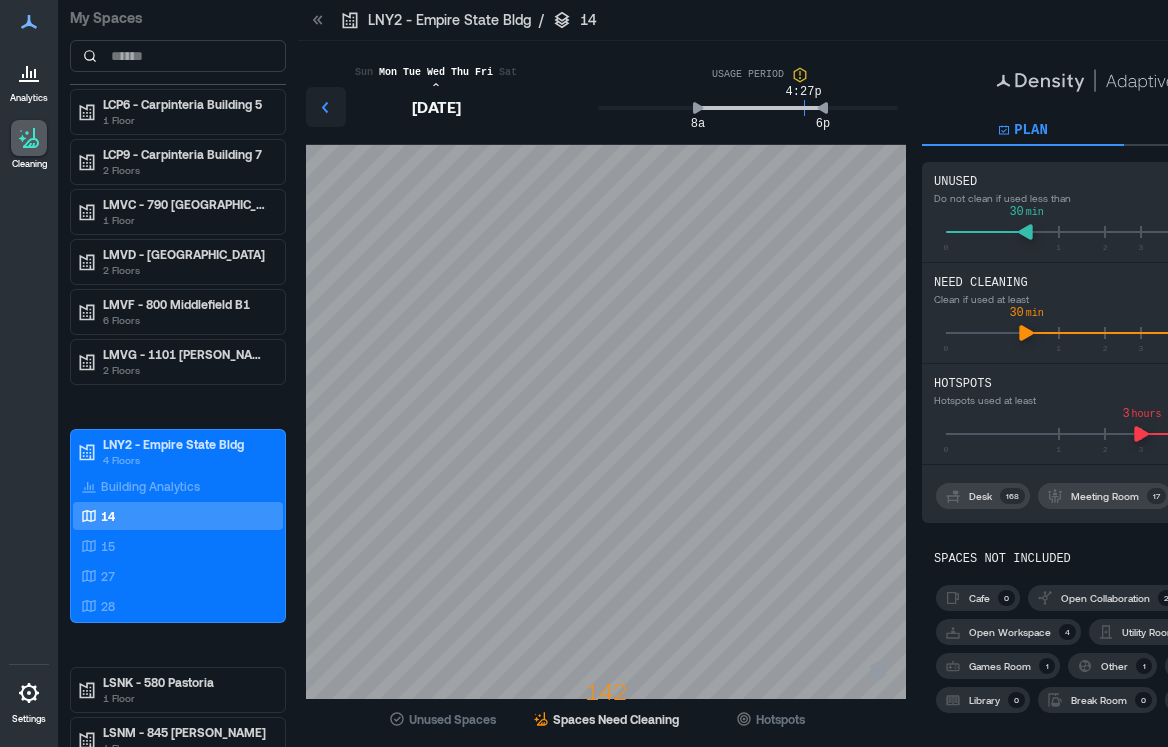click 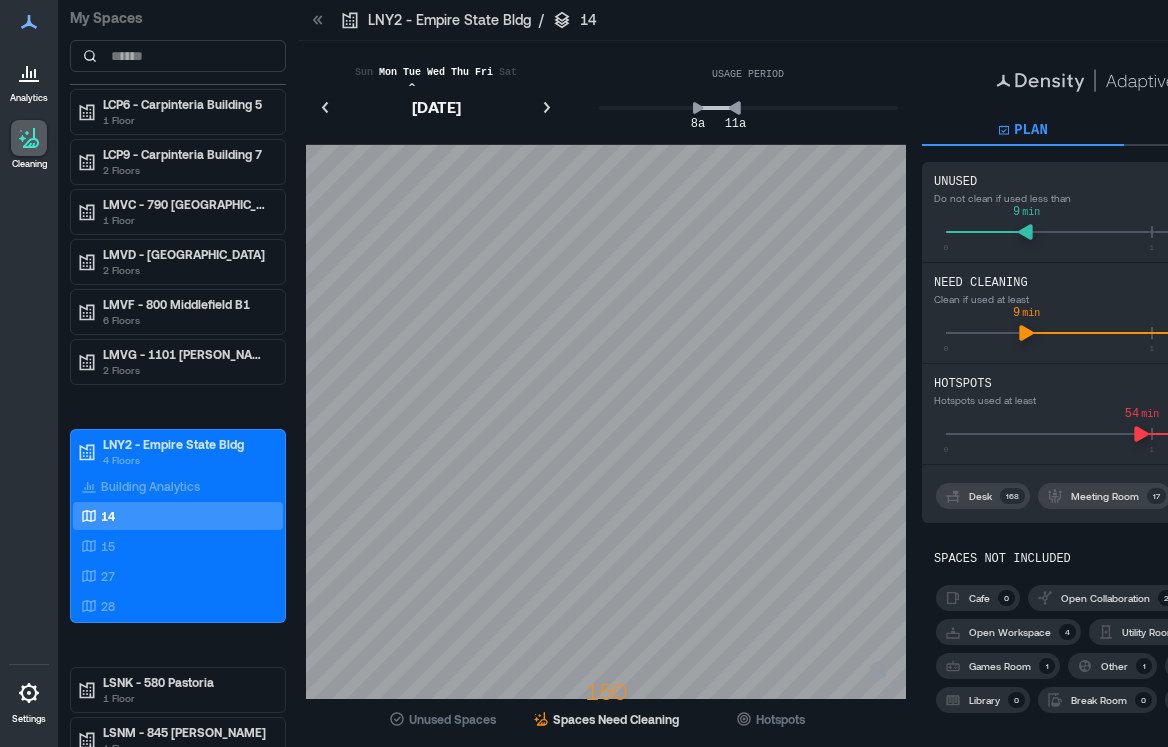 click 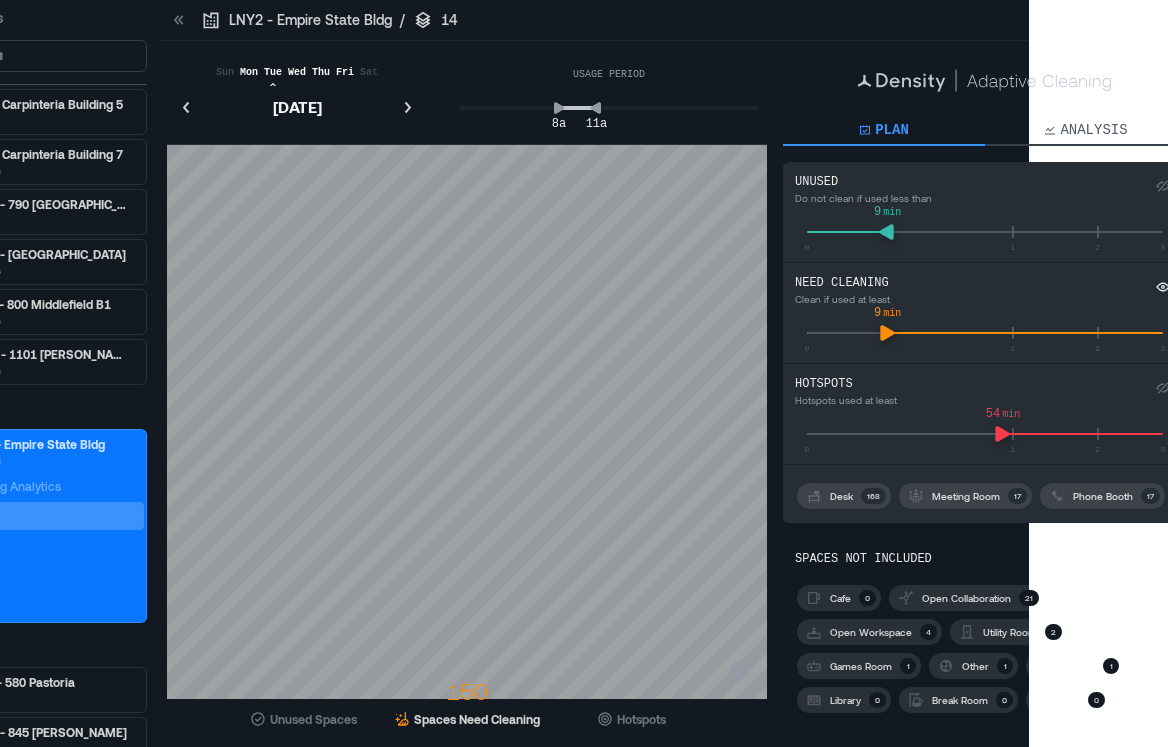scroll, scrollTop: 0, scrollLeft: 181, axis: horizontal 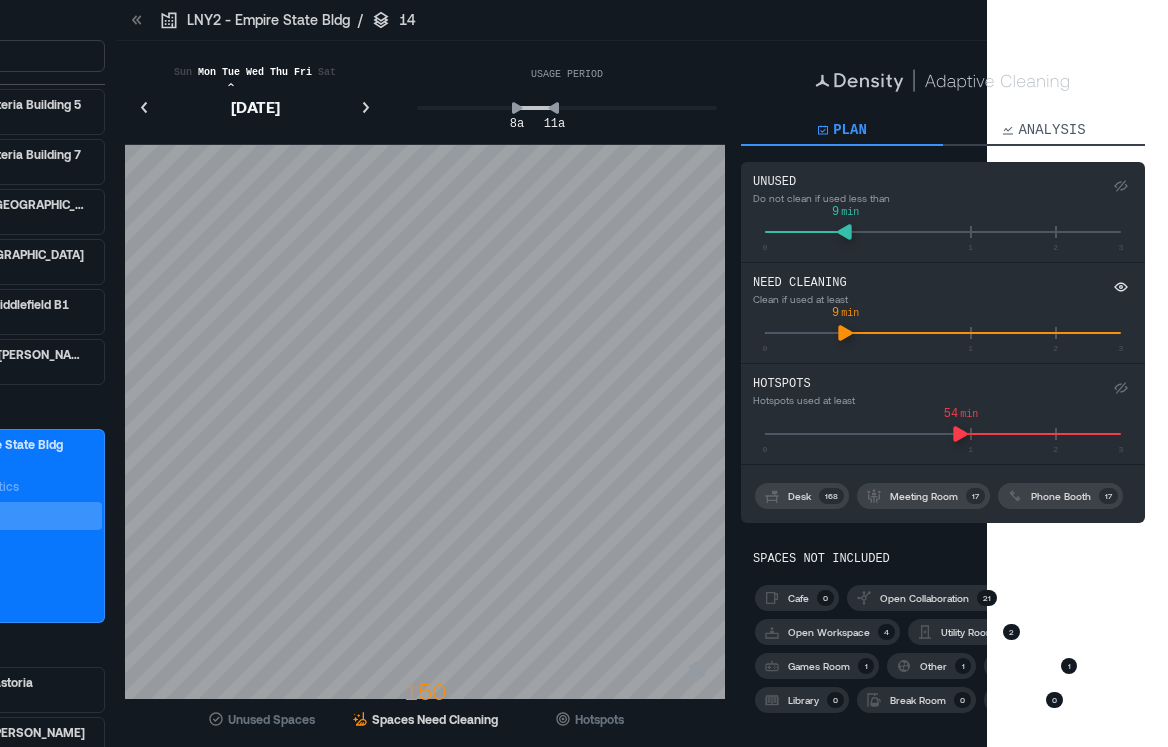 click on "Analysis" at bounding box center [1051, 130] 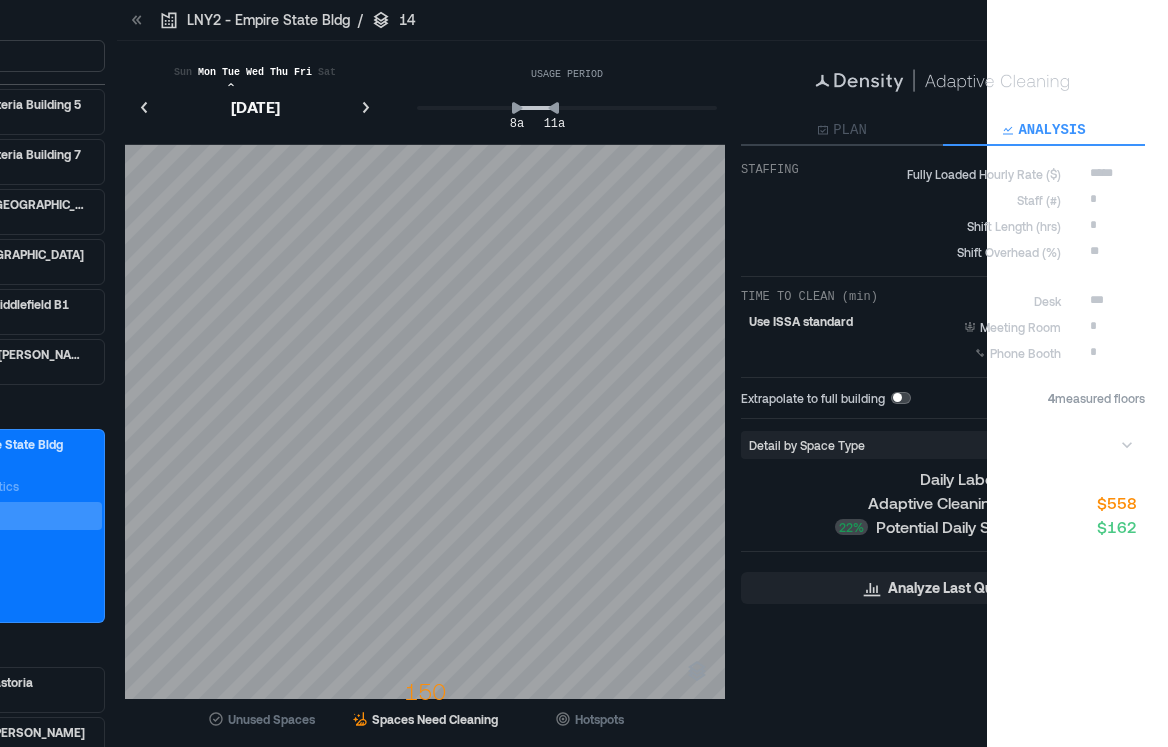 click on "*****" at bounding box center [1115, 174] 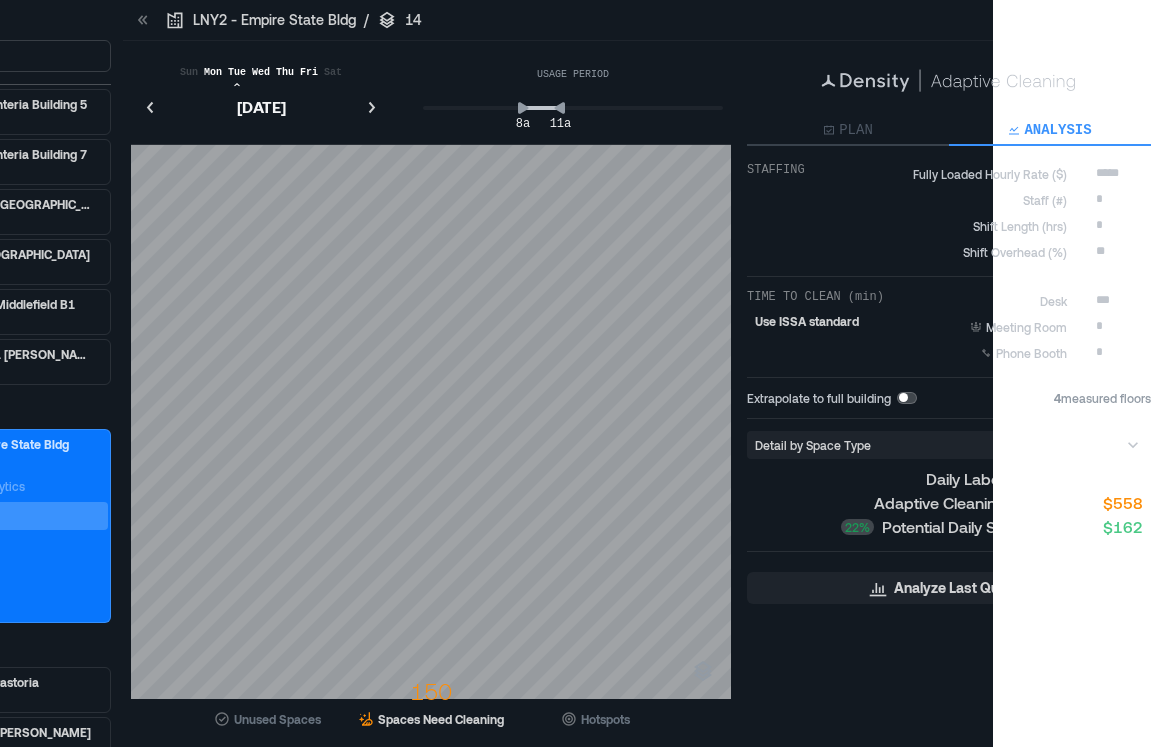 scroll, scrollTop: 0, scrollLeft: 181, axis: horizontal 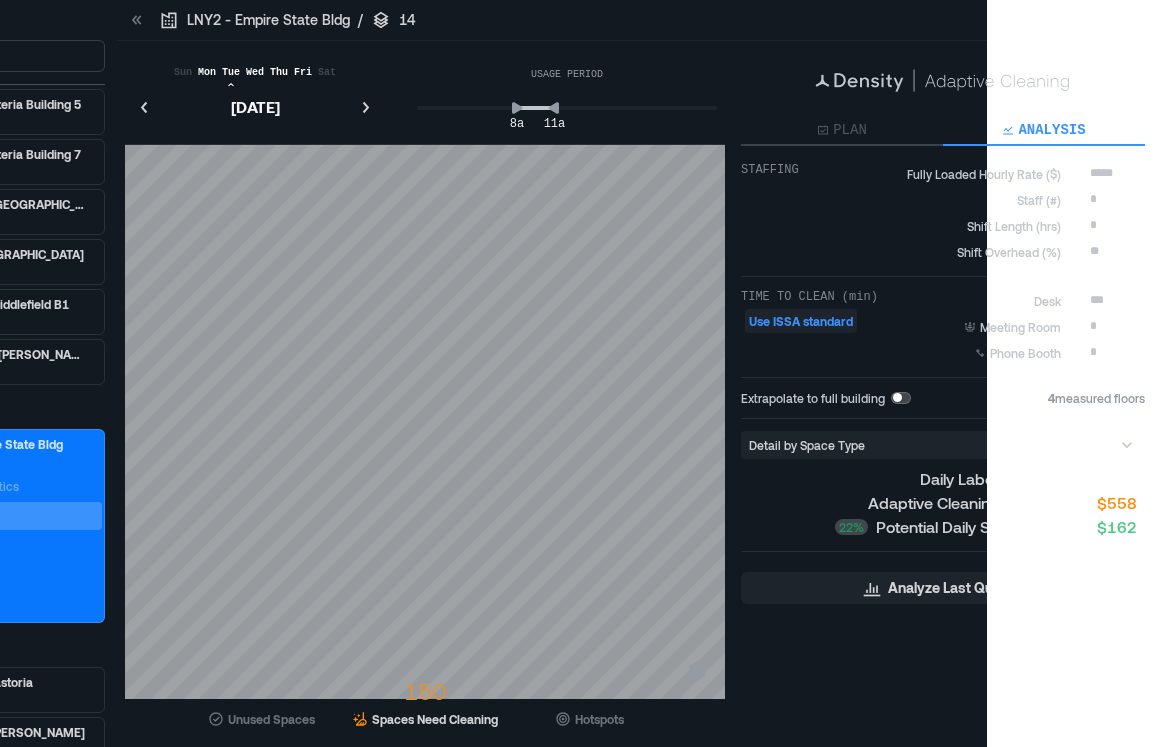 click on "Use ISSA standard" at bounding box center [801, 321] 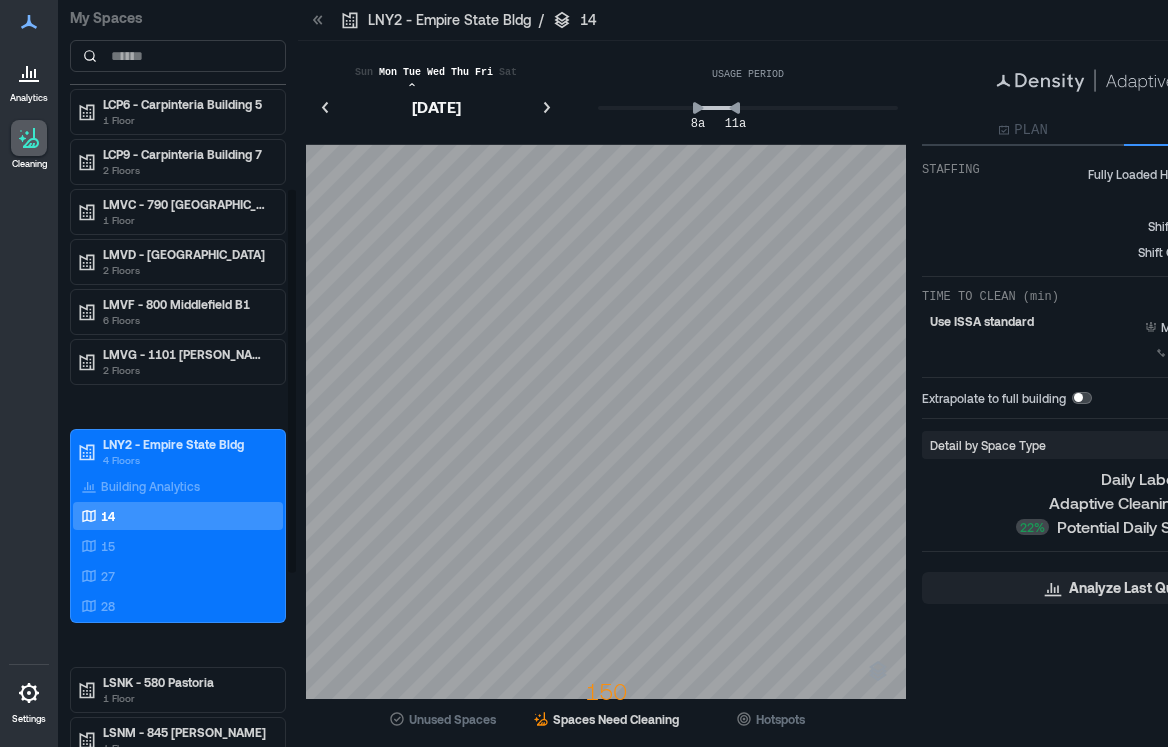 scroll, scrollTop: 0, scrollLeft: 181, axis: horizontal 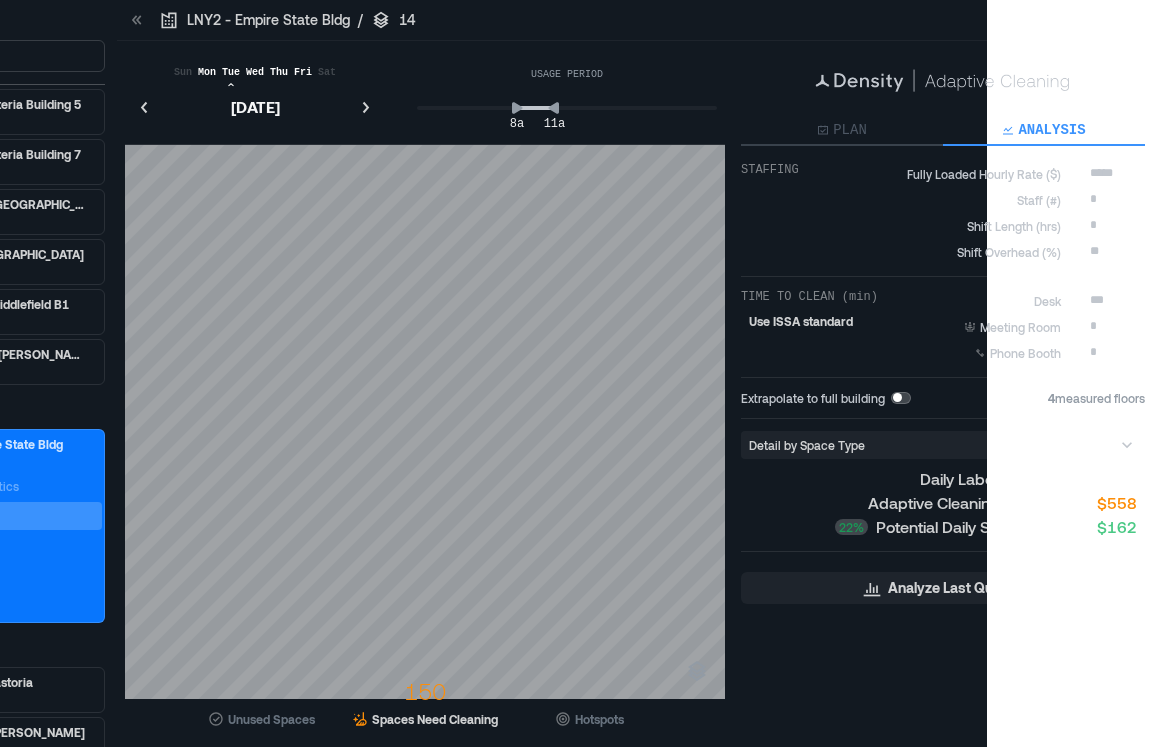 click at bounding box center [901, 398] 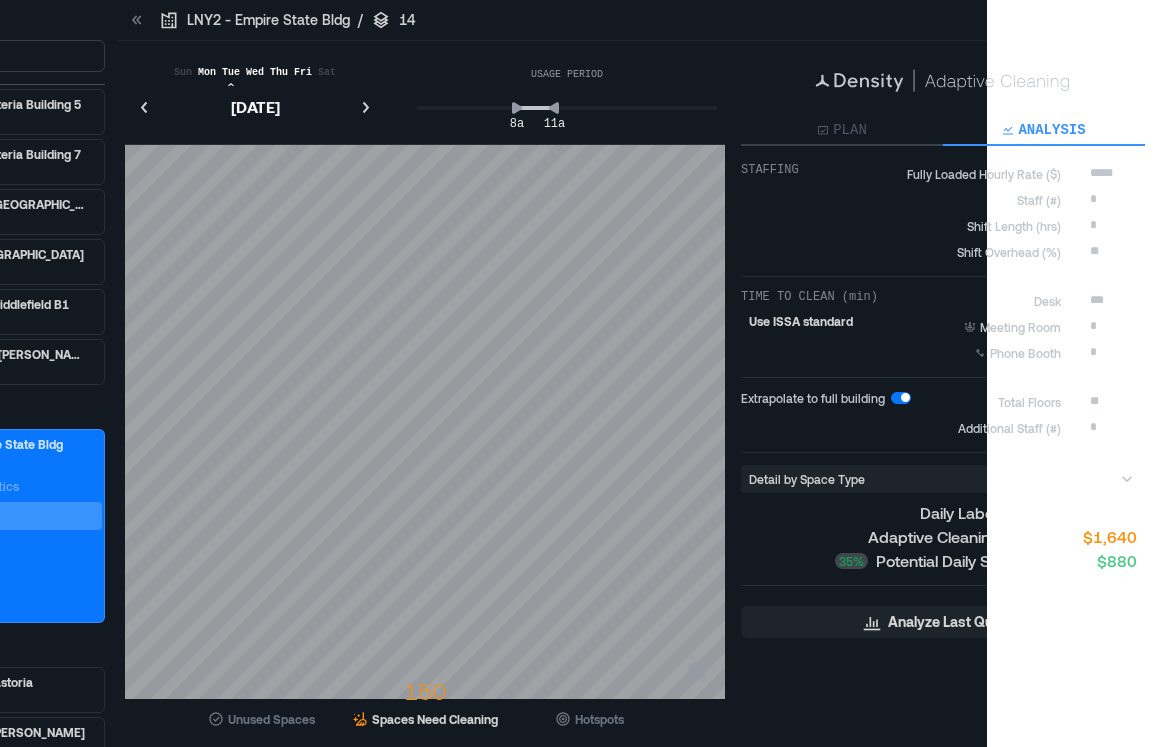 click at bounding box center [905, 397] 